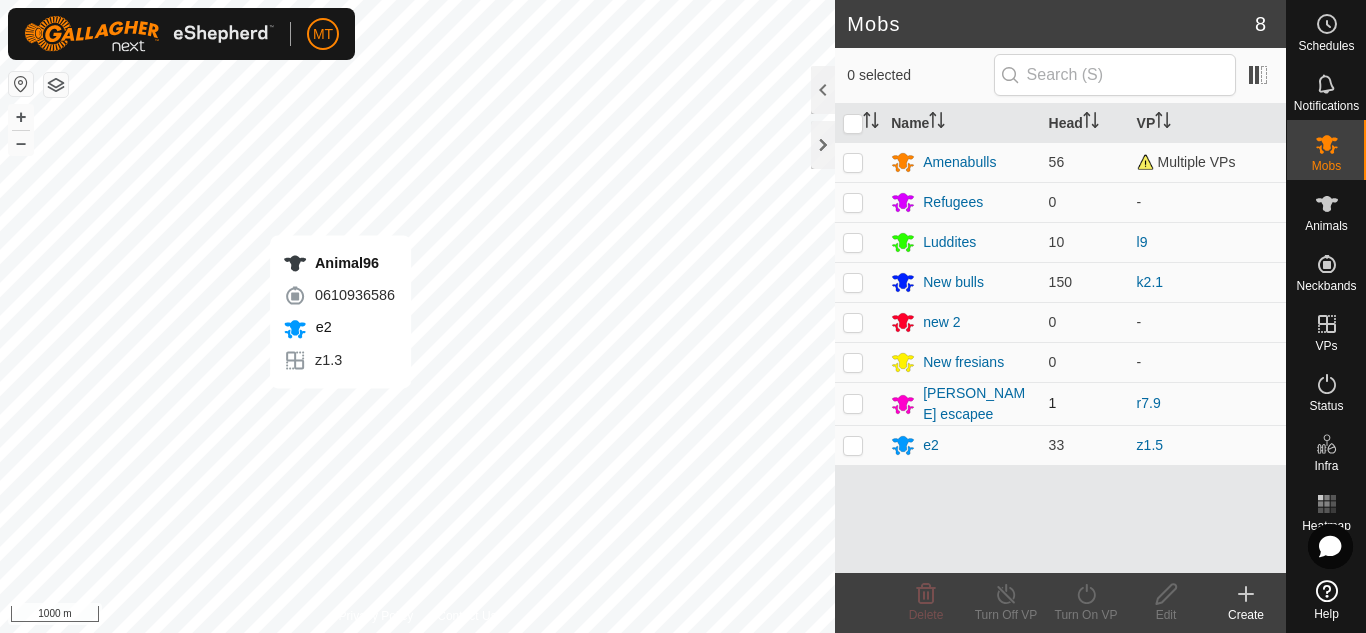 scroll, scrollTop: 0, scrollLeft: 0, axis: both 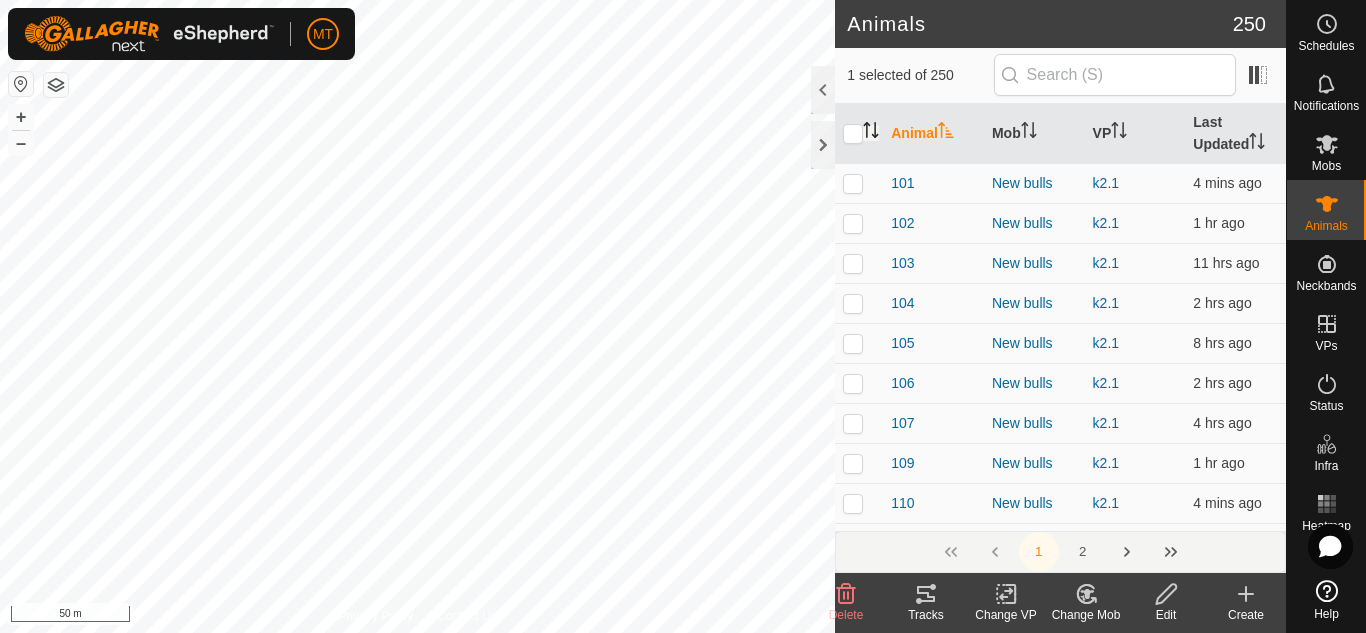 click 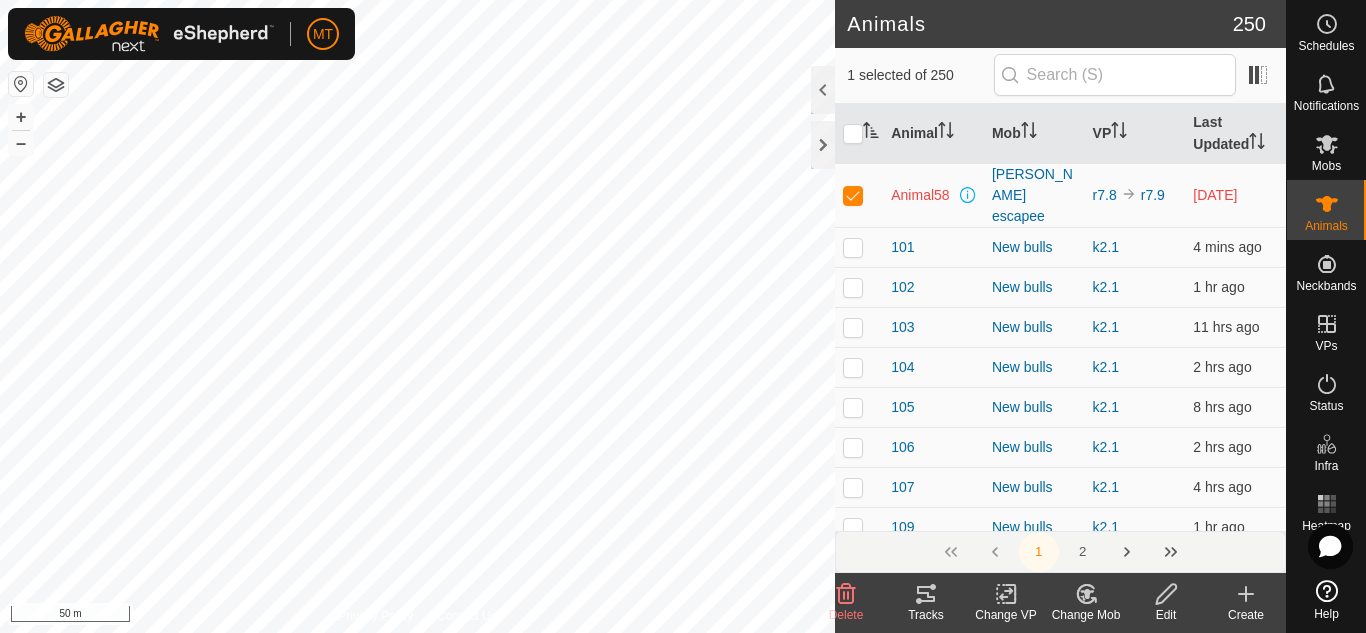 click 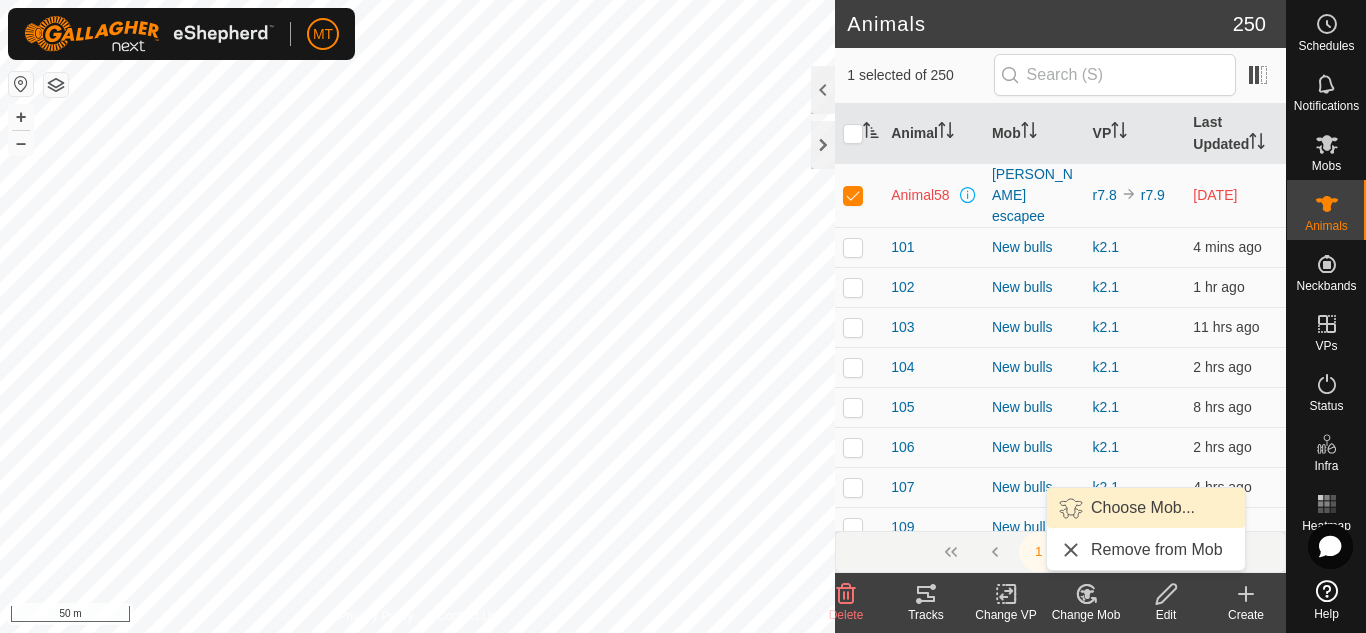 click on "Choose Mob..." at bounding box center (1143, 508) 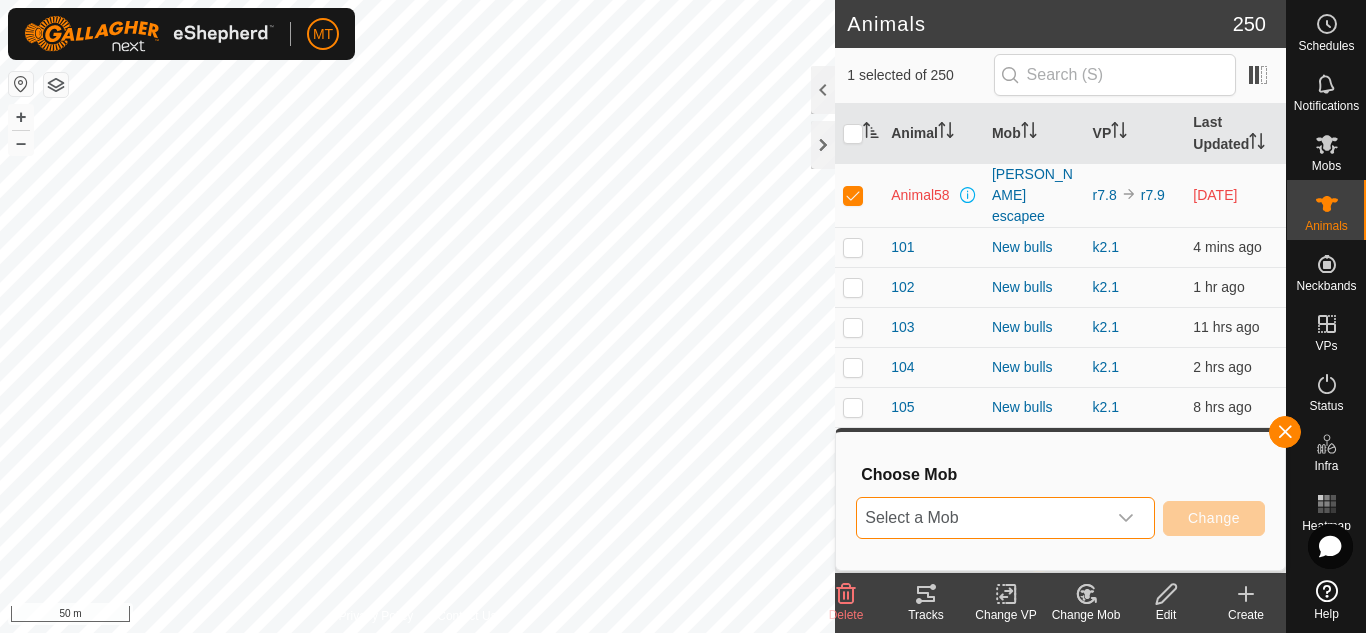 click on "Select a Mob" at bounding box center (981, 518) 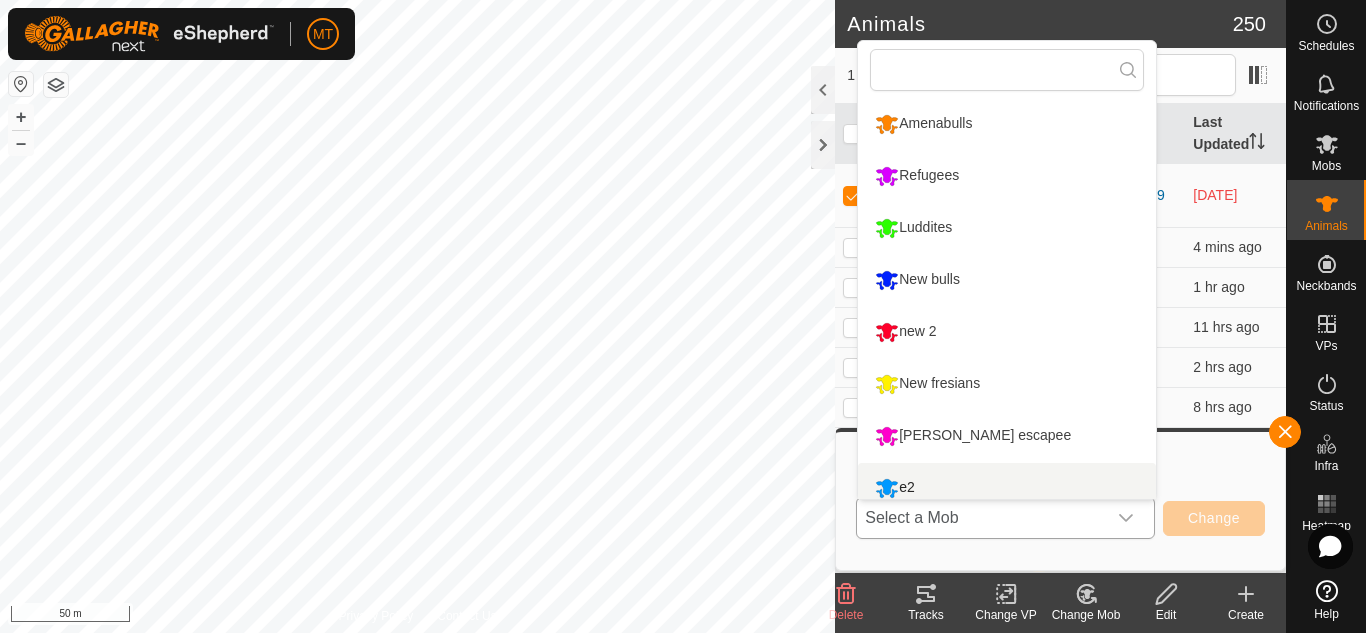 click on "e2" at bounding box center (1007, 488) 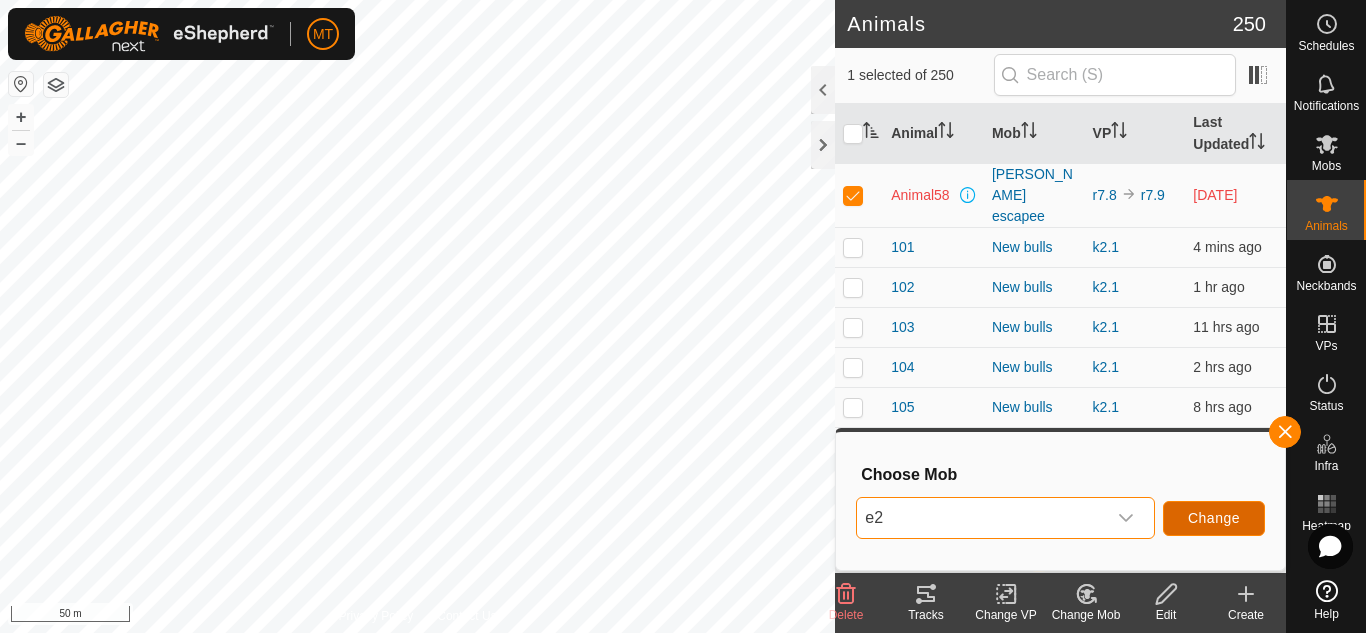 click on "Change" at bounding box center [1214, 518] 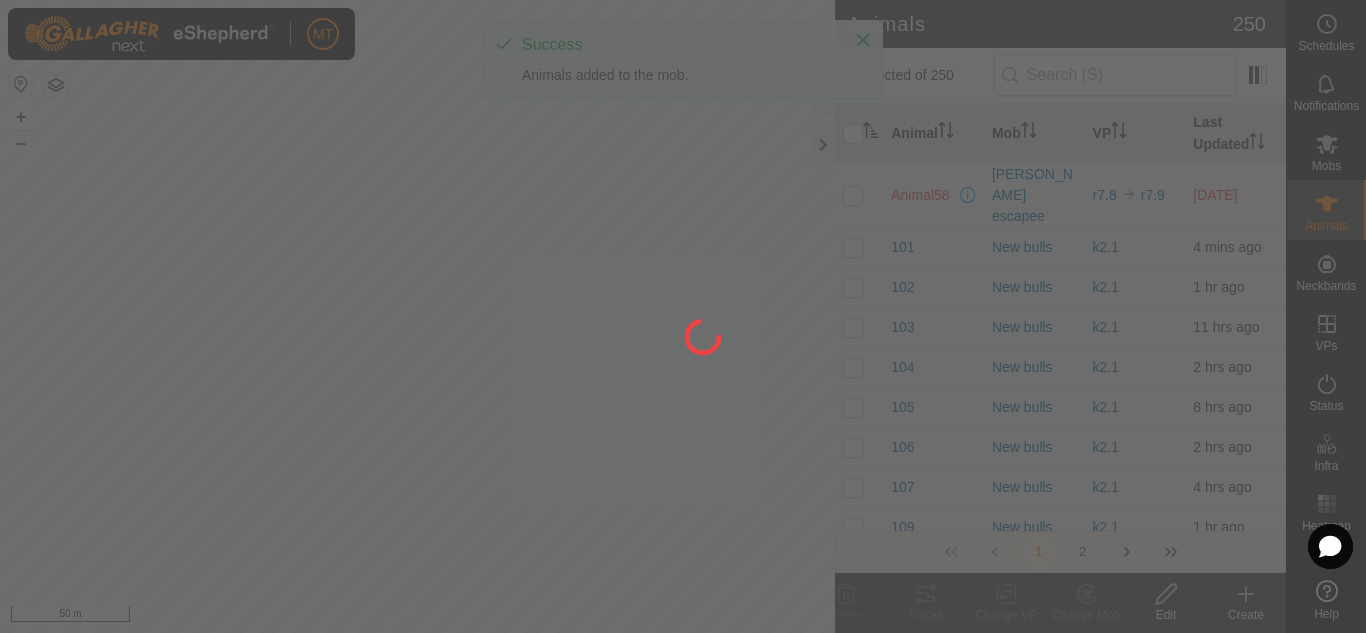 checkbox on "false" 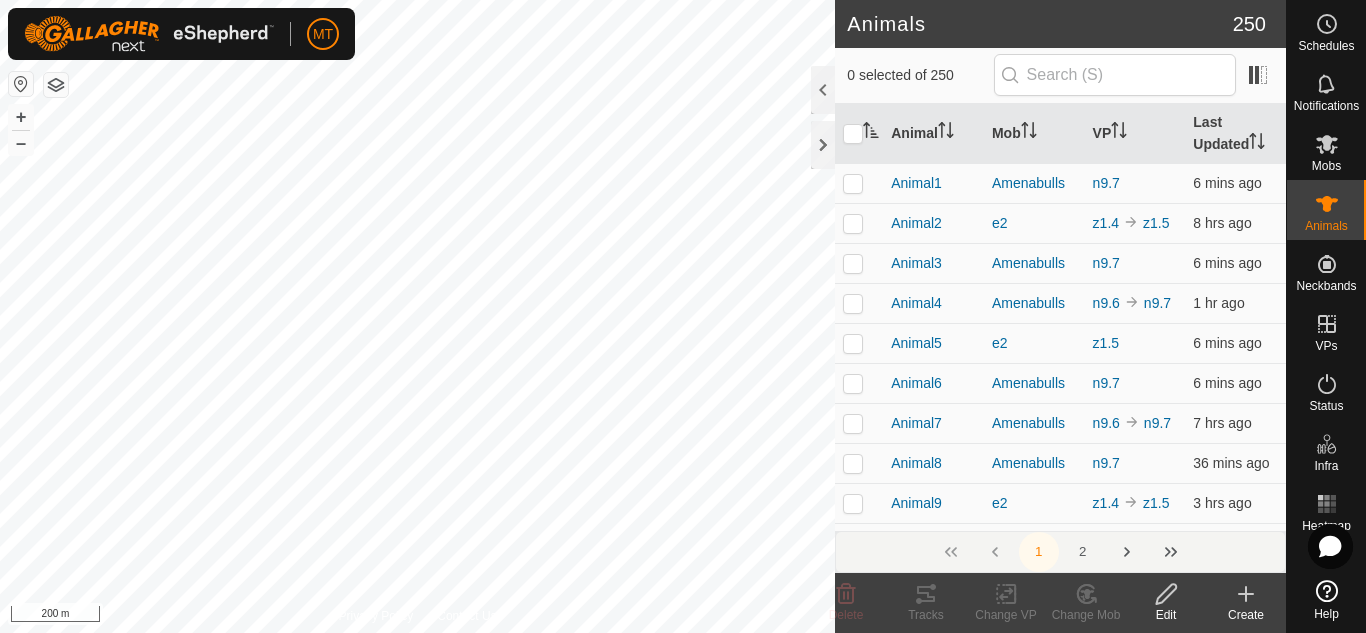 click on "MT Schedules Notifications Mobs Animals Neckbands VPs Status Infra Heatmap Help Animals 250  0 selected of 250   Animal   Mob   VP   Last Updated   Animal1   Amenabulls  n9.7  6 mins ago  Animal2   e2  z1.4 z1.5  8 hrs ago  Animal3   Amenabulls  n9.7  6 mins ago  Animal4   Amenabulls  n9.6 n9.7  1 hr ago  Animal5   e2  z1.5  6 mins ago  Animal6   Amenabulls  n9.7  6 mins ago  Animal7   Amenabulls  n9.6 n9.7  7 hrs ago  Animal8   Amenabulls  n9.7  36 mins ago  Animal9   e2  z1.4 z1.5  3 hrs ago  Animal10   e2  r7.8 z1.5  5 hrs ago  Animal11   Amenabulls  n9.6 n9.7  6 mins ago  Animal12   Amenabulls  n9.7  6 mins ago  Animal13   Amenabulls  n9.6 n9.7  1 hr ago  Animal14   Luddites  l9  6 mins ago  Animal16   e2  z1.4 z1.5  3 hrs ago  Animal17   e2  z1.4 z1.5  6 hrs ago  Animal18   Amenabulls  n9.7  6 mins ago  Animal19   e2  r7.9 z1.5  5 hrs ago  Animal20   Amenabulls  n9.7  5 mins ago  Animal21   e2  z1.4 z1.5  1 hr ago  Animal22   Luddites  l9  14 hrs ago  Animal23   Amenabulls  n9.6 n9.7  e2  z1.5" at bounding box center (683, 316) 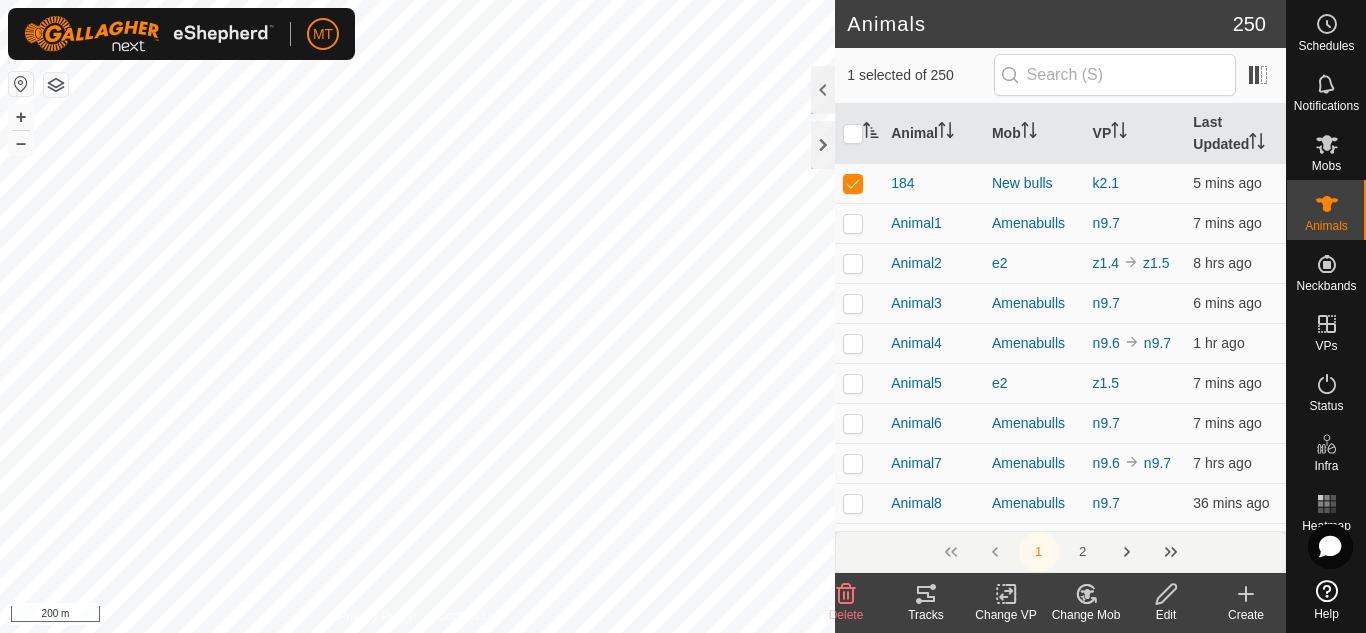 click on "Tracks" 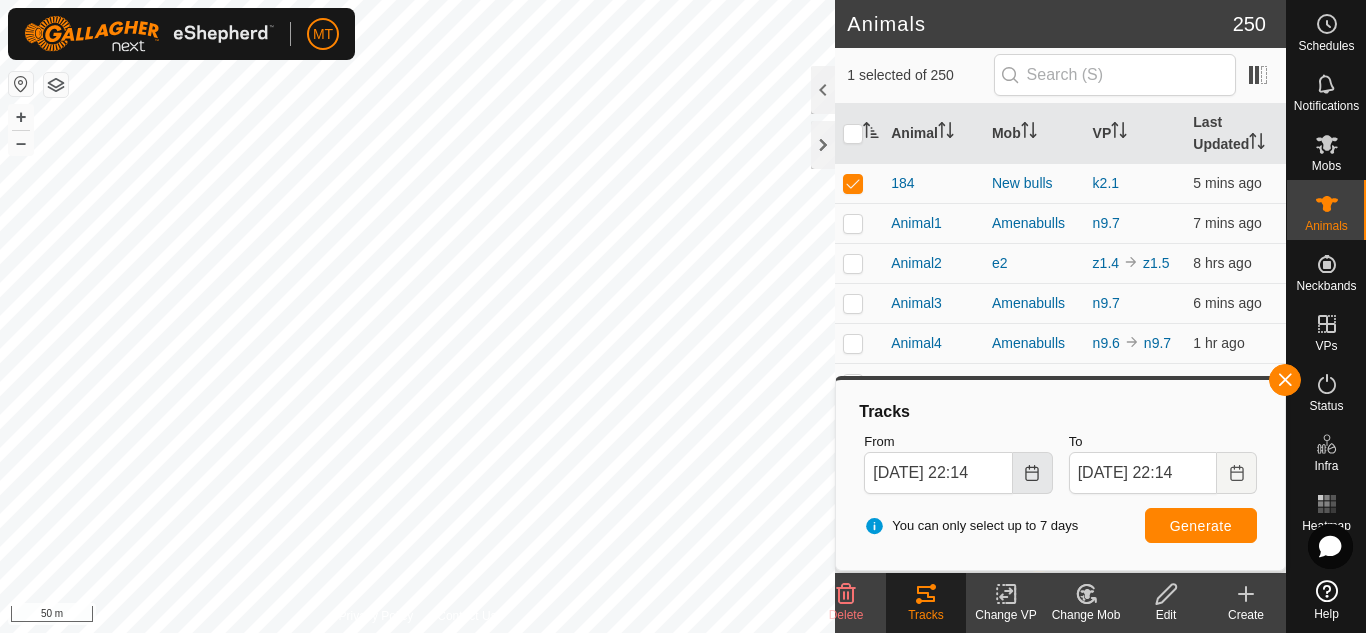 click 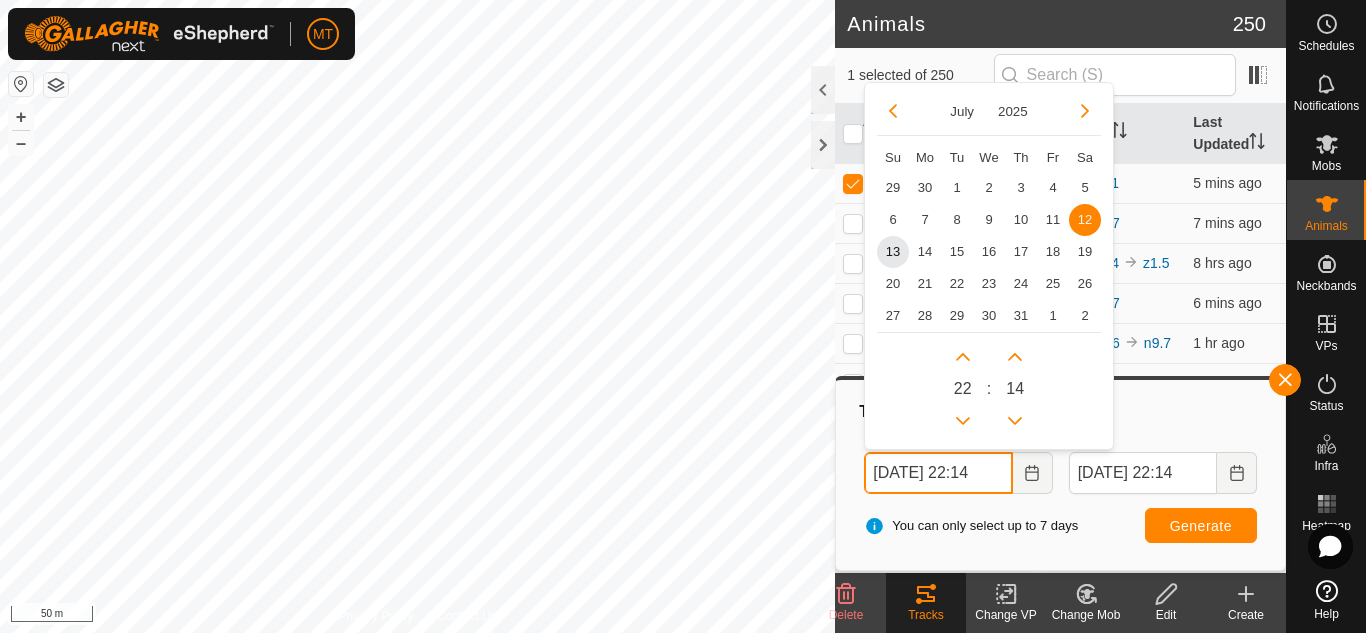 scroll, scrollTop: 0, scrollLeft: 1, axis: horizontal 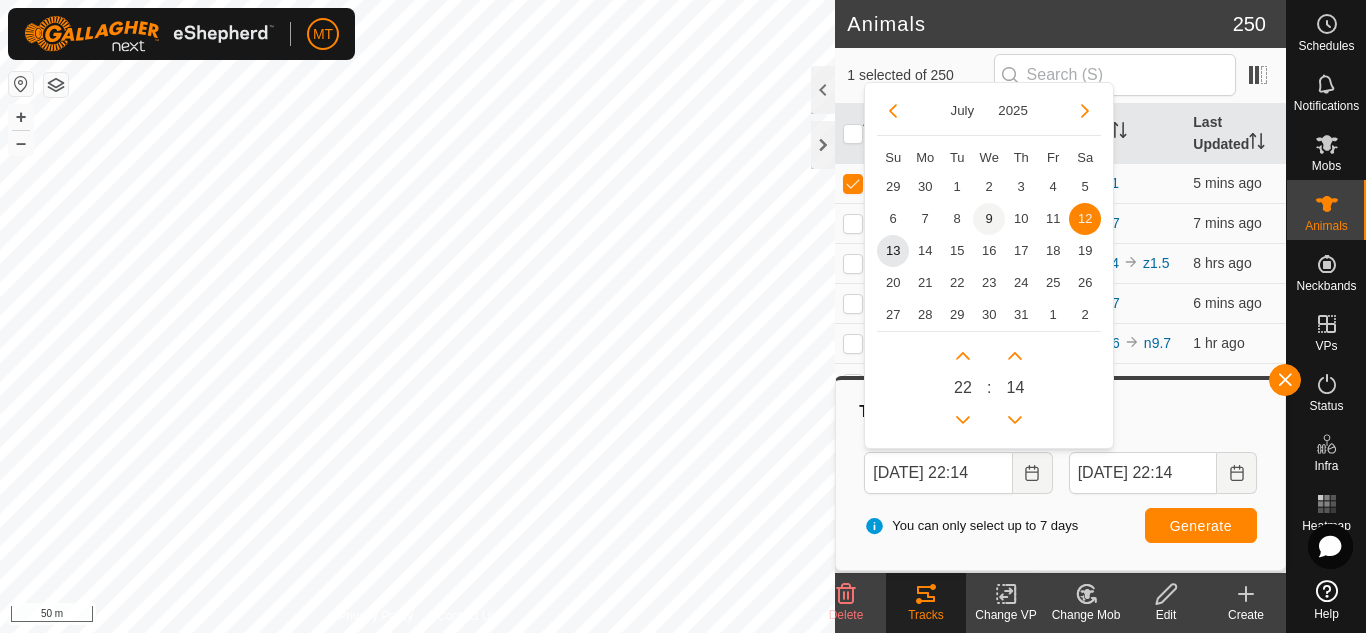 click on "9" at bounding box center [989, 219] 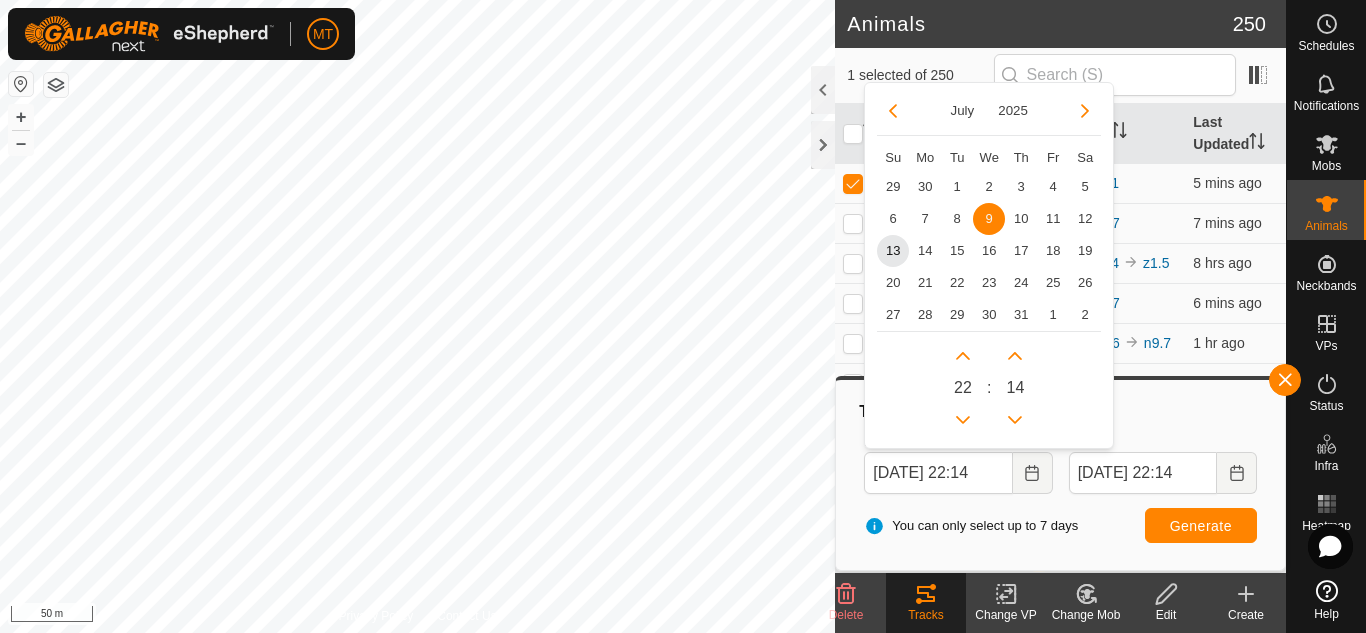 scroll, scrollTop: 0, scrollLeft: 0, axis: both 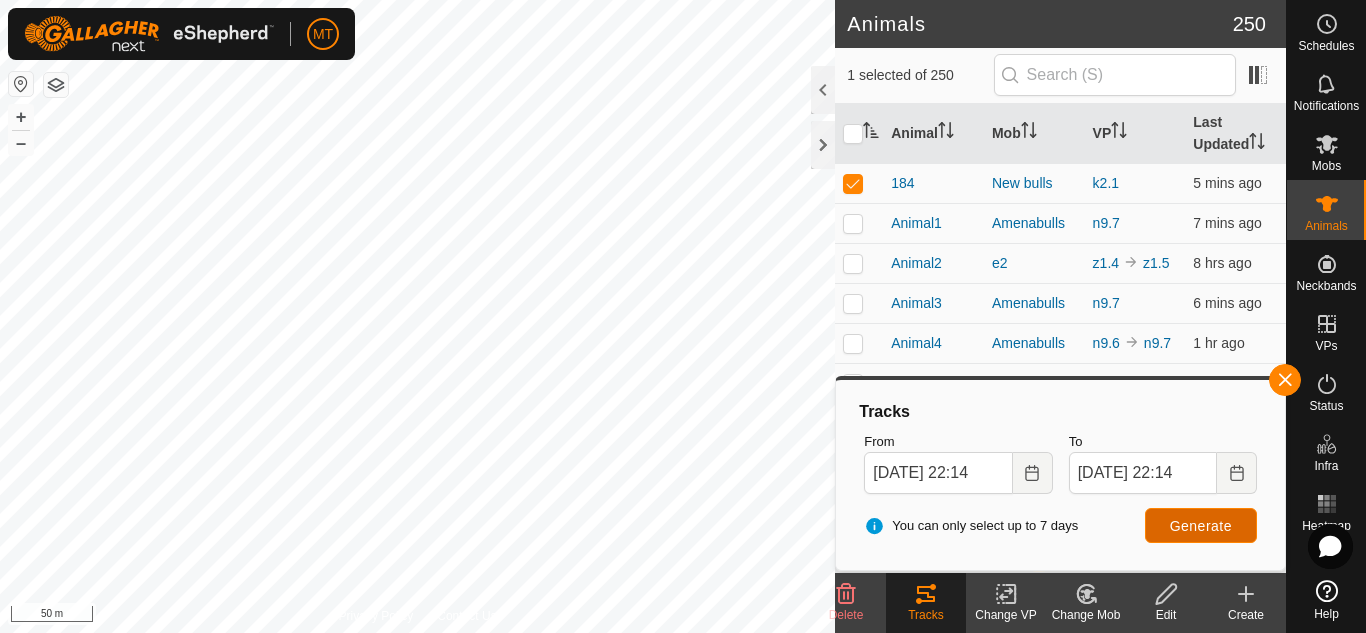 click on "Generate" at bounding box center [1201, 526] 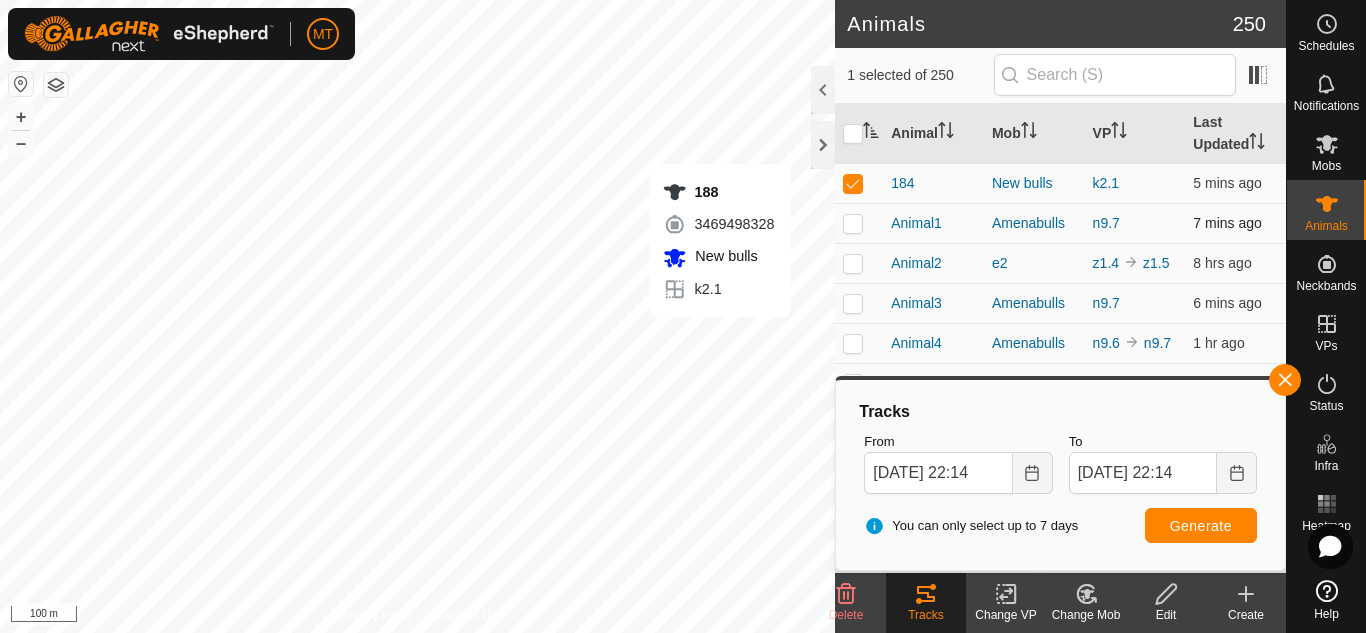 checkbox on "true" 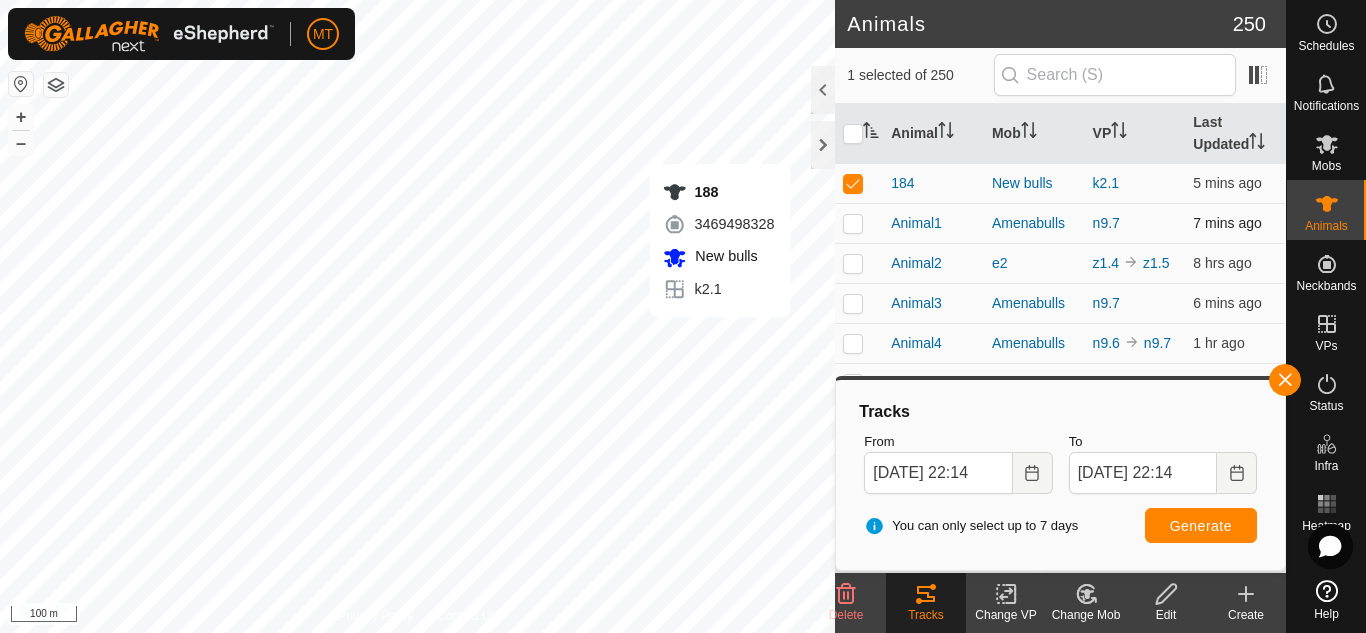 checkbox on "false" 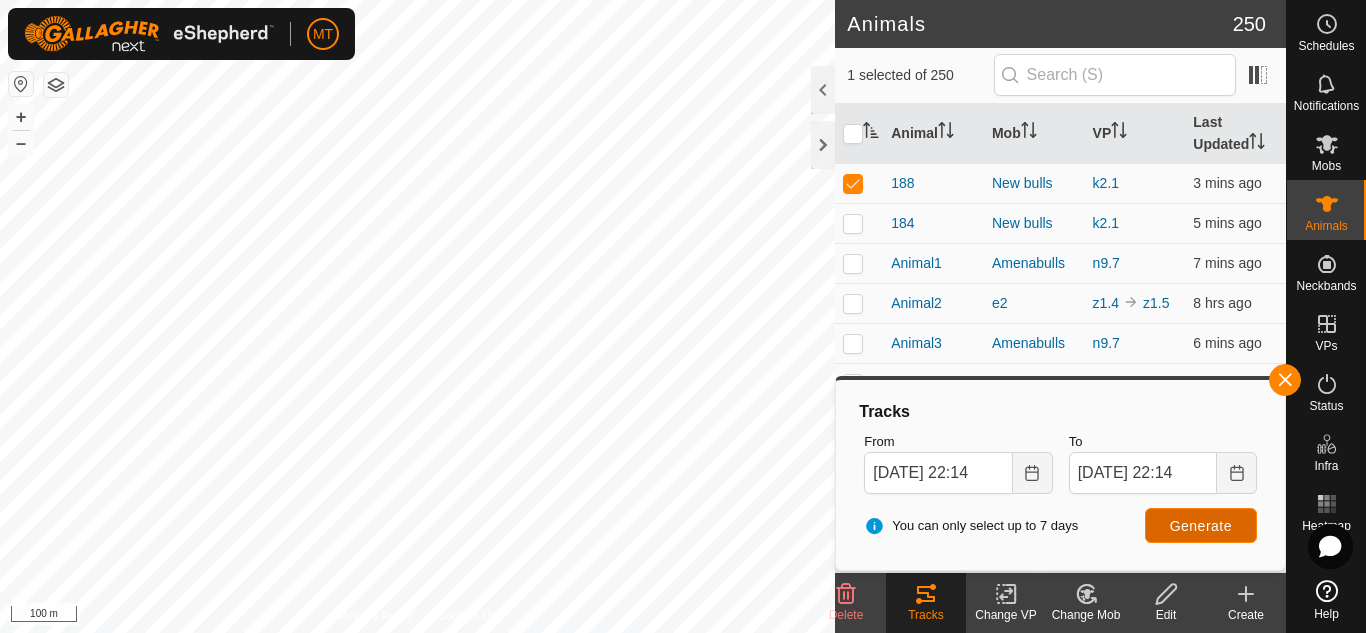 click on "Generate" at bounding box center (1201, 526) 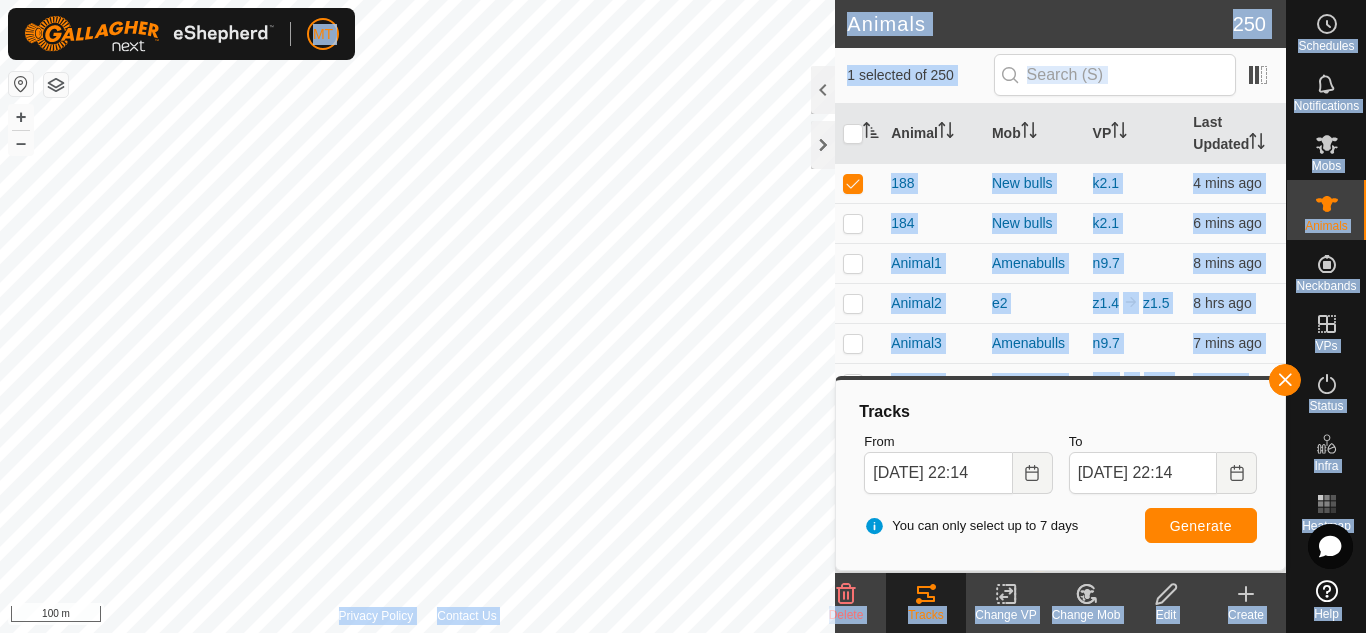 click on "MT Schedules Notifications Mobs Animals Neckbands VPs Status Infra Heatmap Help Animals 250  1 selected of 250   Animal   Mob   VP   Last Updated   188   New bulls  k2.1  4 mins ago  184   New bulls  k2.1  6 mins ago  Animal1   Amenabulls  n9.7  8 mins ago  Animal2   e2  z1.4 z1.5  8 hrs ago  Animal3   Amenabulls  n9.7  7 mins ago  Animal4   Amenabulls  n9.6 n9.7  1 hr ago  Animal5   e2  z1.5  8 mins ago  Animal6   Amenabulls  n9.7  8 mins ago  Animal7   Amenabulls  n9.6 n9.7  7 hrs ago  Animal8   Amenabulls  n9.7  37 mins ago  Animal9   e2  z1.4 z1.5  3 hrs ago  Animal10   e2  r7.8 z1.5  5 hrs ago  Animal11   Amenabulls  n9.6 n9.7  7 mins ago  Animal12   Amenabulls  n9.7  7 mins ago  Animal13   Amenabulls  n9.6 n9.7  1 hr ago  Animal14   Luddites  l9  7 mins ago  Animal16   e2  z1.4 z1.5  3 hrs ago  Animal17   e2  z1.4 z1.5  6 hrs ago  Animal18   Amenabulls  n9.7  7 mins ago  Animal19   e2  r7.9 z1.5  5 hrs ago  Animal20   Amenabulls  n9.7  6 mins ago  Animal21   e2  z1.4 z1.5  1 hr ago  Animal22   Luddites" 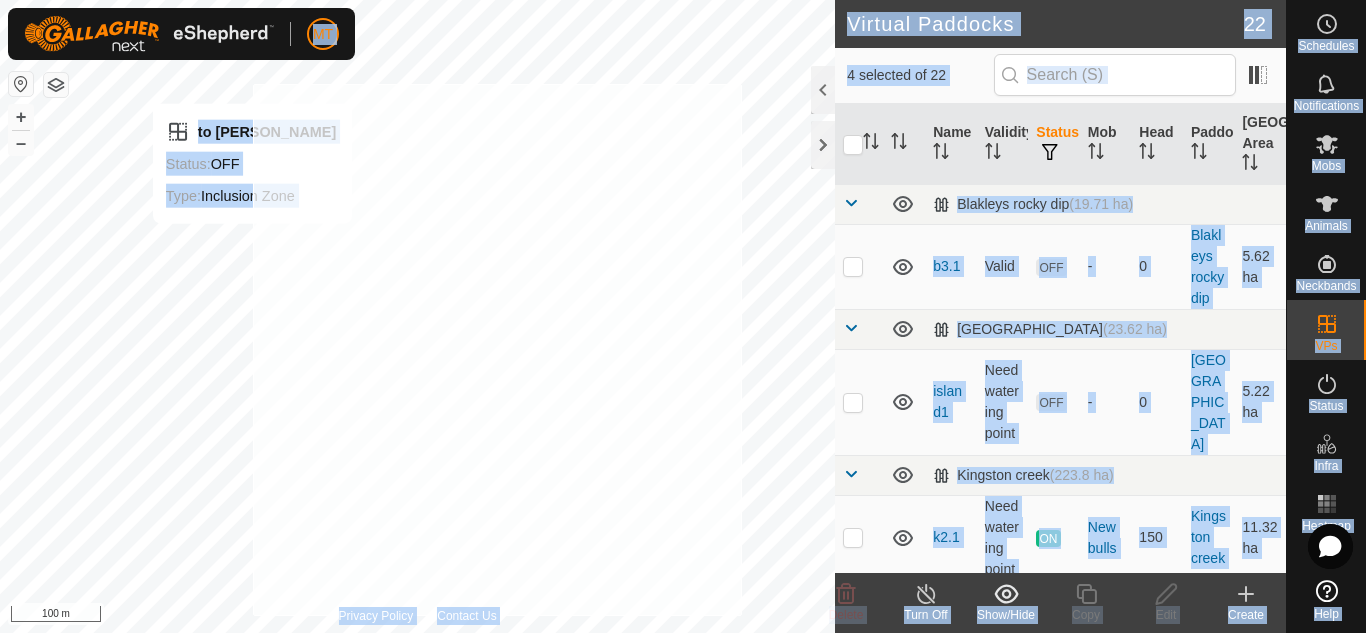 drag, startPoint x: 294, startPoint y: 53, endPoint x: 361, endPoint y: 120, distance: 94.75231 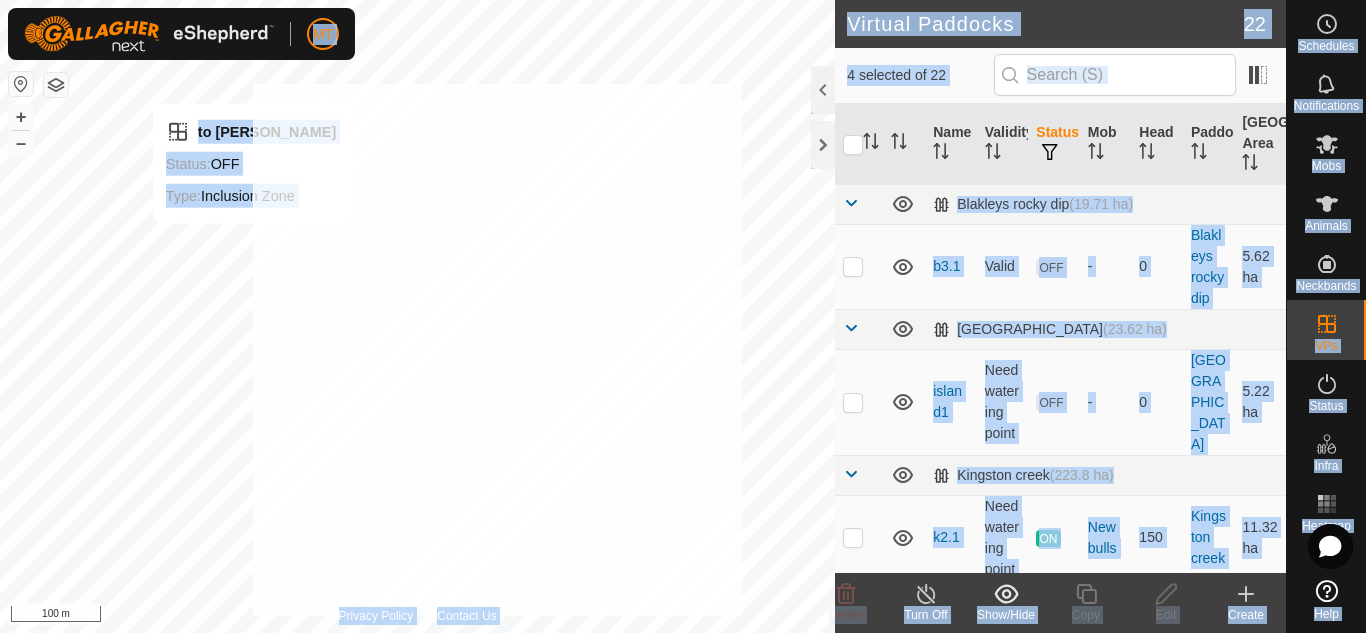 click on "to graze nelsons Status:  OFF Type:  Inclusion Zone + – ⇧ i 100 m" at bounding box center [417, 316] 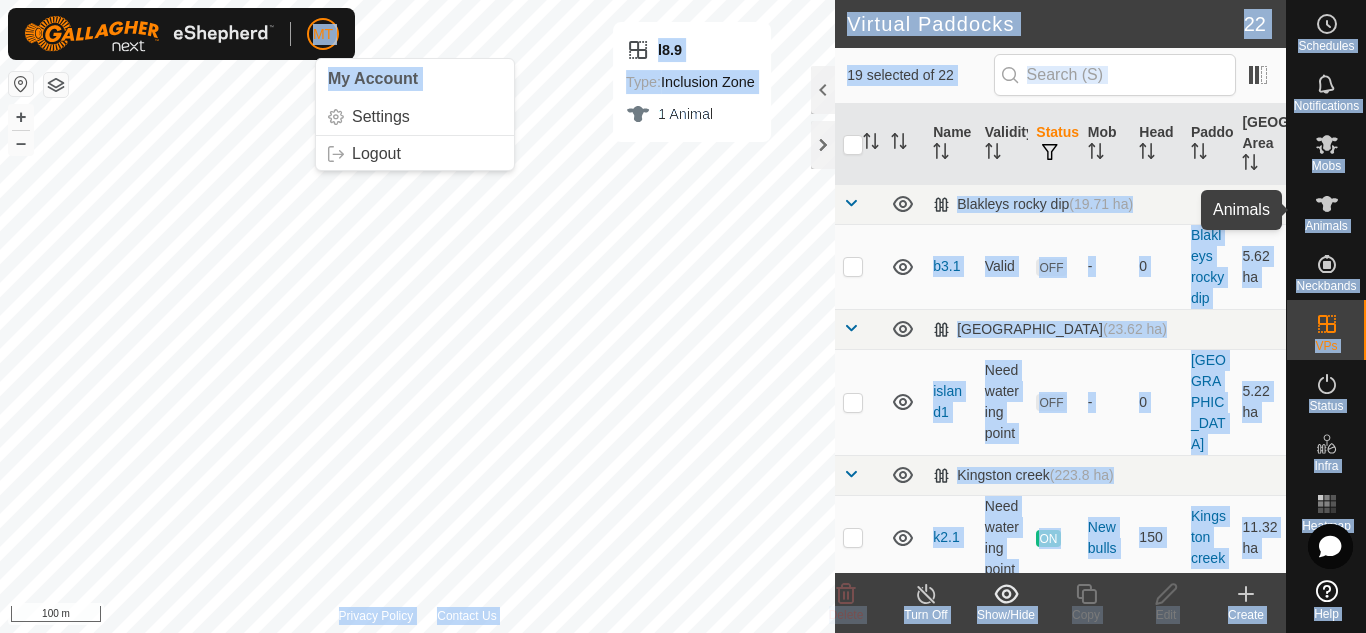 click 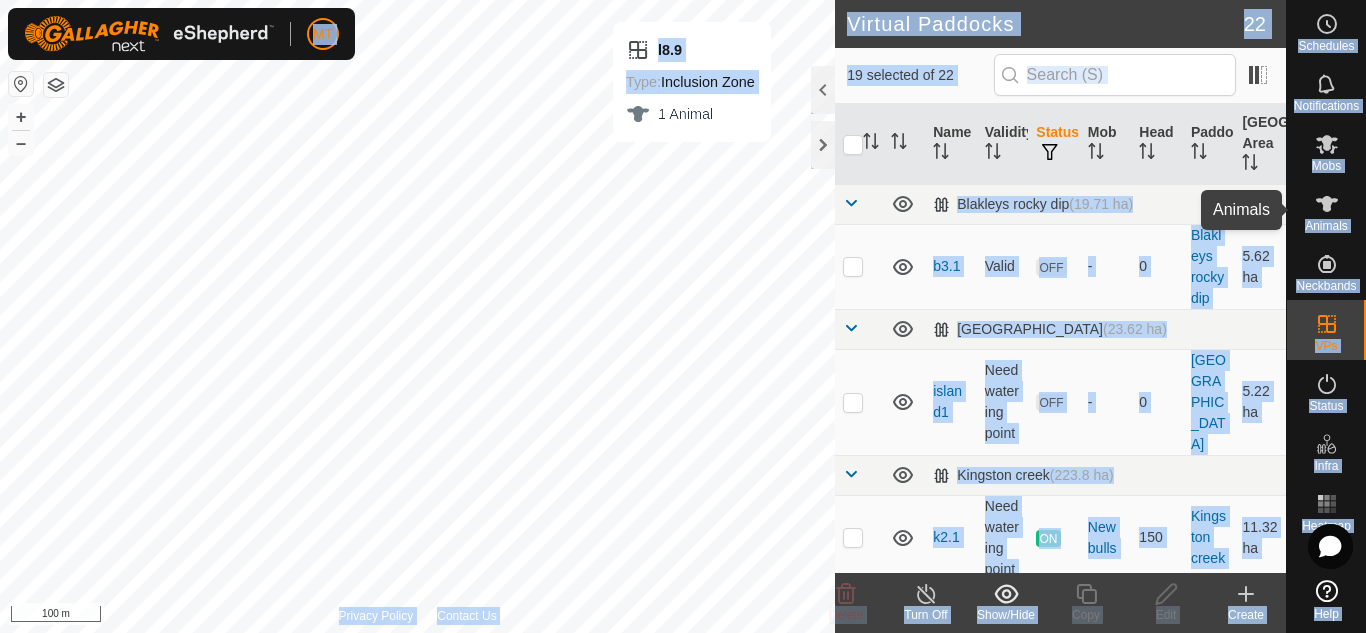 click on "l8.9 Type:  Inclusion Zone 1 Animal
+ – ⇧ i 100 m" at bounding box center (417, 316) 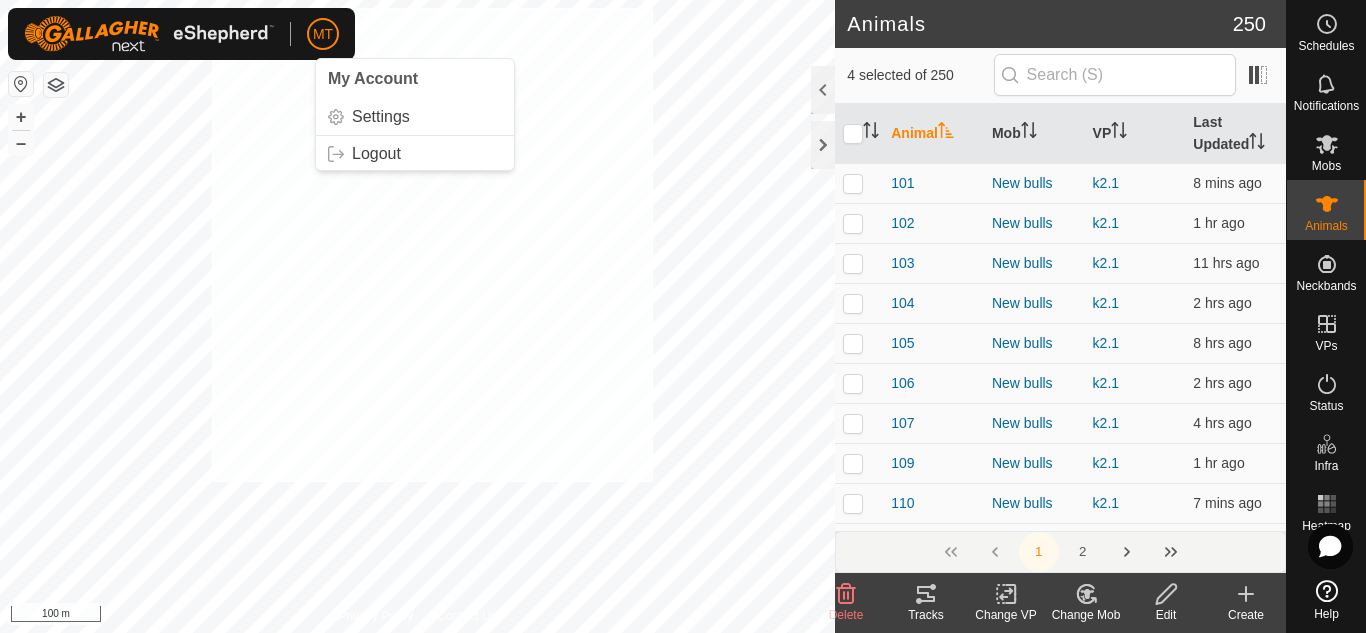 click on "MT My Account Settings Logout Schedules Notifications Mobs Animals Neckbands VPs Status Infra Heatmap Help Animals 250  4 selected of 250   Animal   Mob   VP   Last Updated   101   New bulls  k2.1  8 mins ago  102   New bulls  k2.1  1 hr ago  103   New bulls  k2.1  11 hrs ago  104   New bulls  k2.1  2 hrs ago  105   New bulls  k2.1  8 hrs ago  106   New bulls  k2.1  2 hrs ago  107   New bulls  k2.1  4 hrs ago  109   New bulls  k2.1  1 hr ago  110   New bulls  k2.1  7 mins ago  111   New bulls  k2.1  27 mins ago  112   New bulls  k2.1  47 mins ago  113   New bulls  k2.1  2 hrs ago  114   New bulls  k2.1  2 hrs ago  115   New bulls  k2.1  7 mins ago  116   New bulls  k2.1  7 mins ago  117   New bulls  k2.1  6 mins ago  118   New bulls  k2.1  4 hrs ago  119   New bulls  k2.1  1 hr ago  120   New bulls  k2.1  6 mins ago  121   New bulls  k2.1  1 hr ago  122   New bulls  k2.1  6 mins ago  123   New bulls  k2.1  5 mins ago  124   New bulls  k2.1  4 hrs ago  125   New bulls  k2.1  4 hrs ago  126   New bulls  k2.1  -" 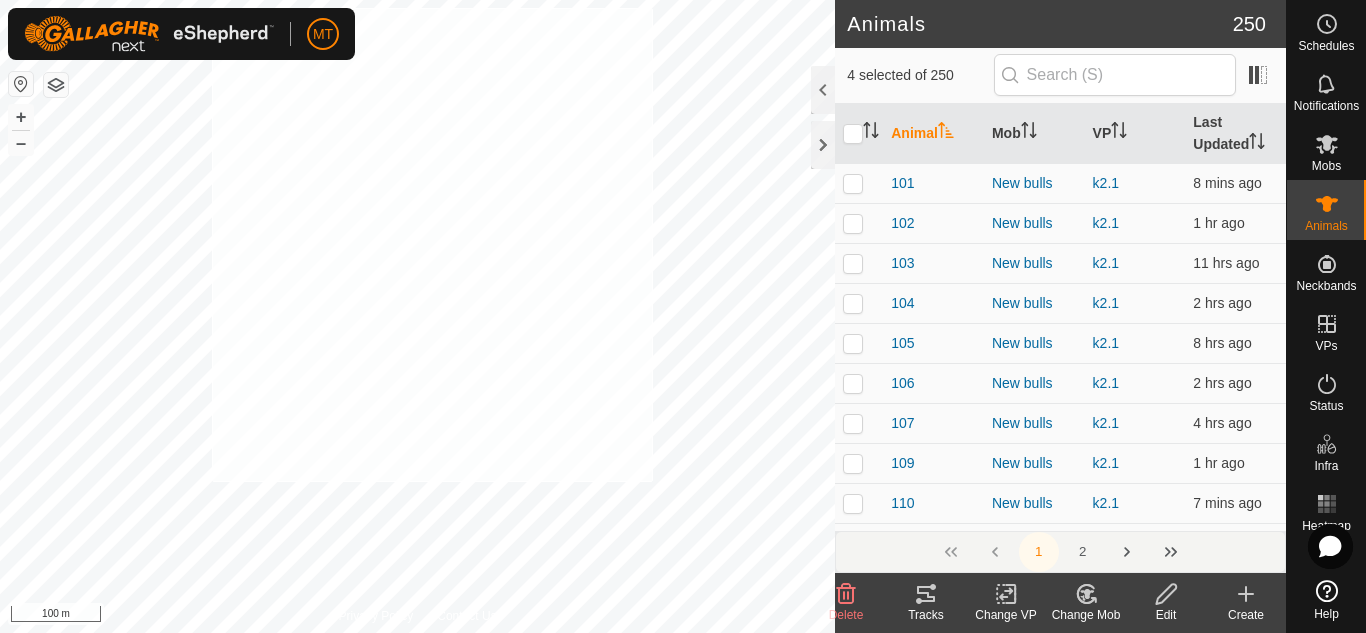 checkbox on "true" 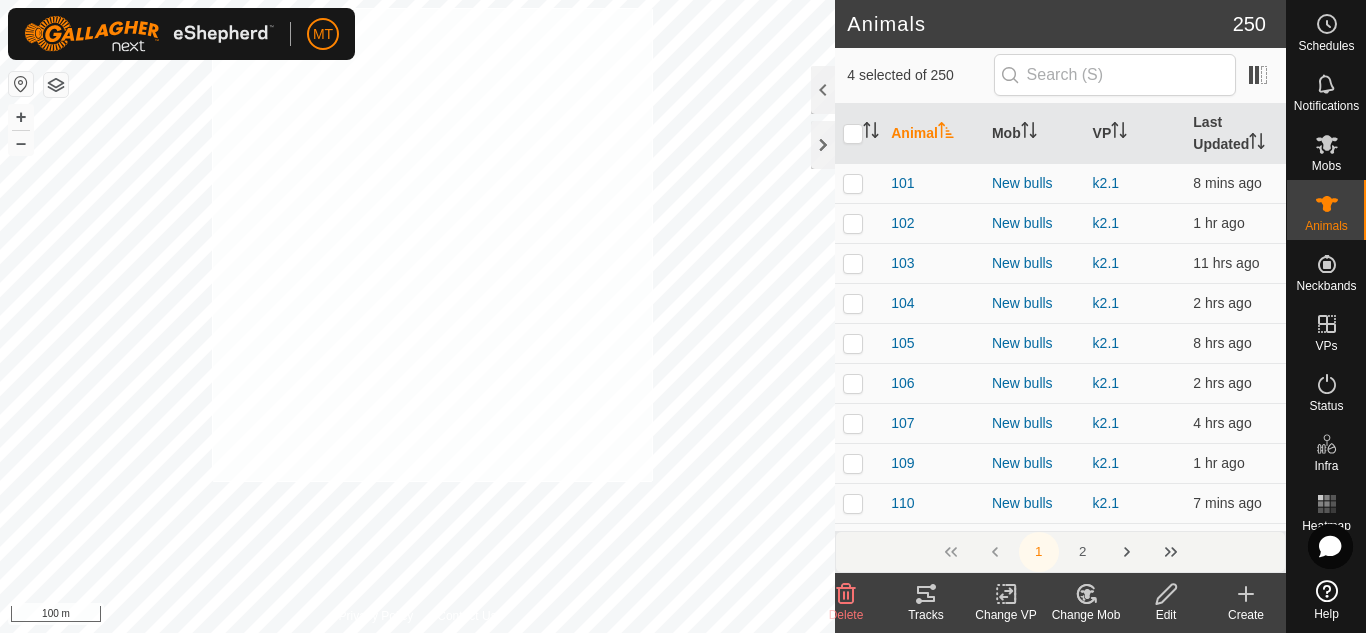 checkbox on "true" 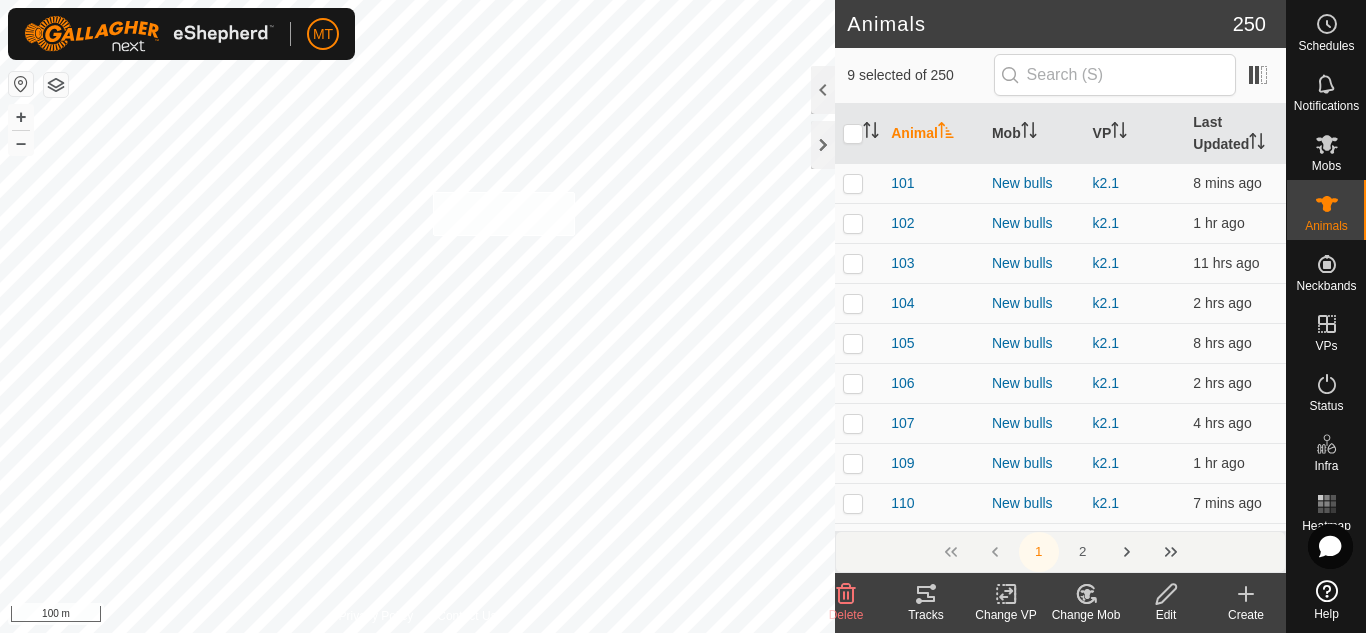 click on "Animal28
0284180715
Luddites
l8.9 + – ⇧ i 100 m" at bounding box center [417, 316] 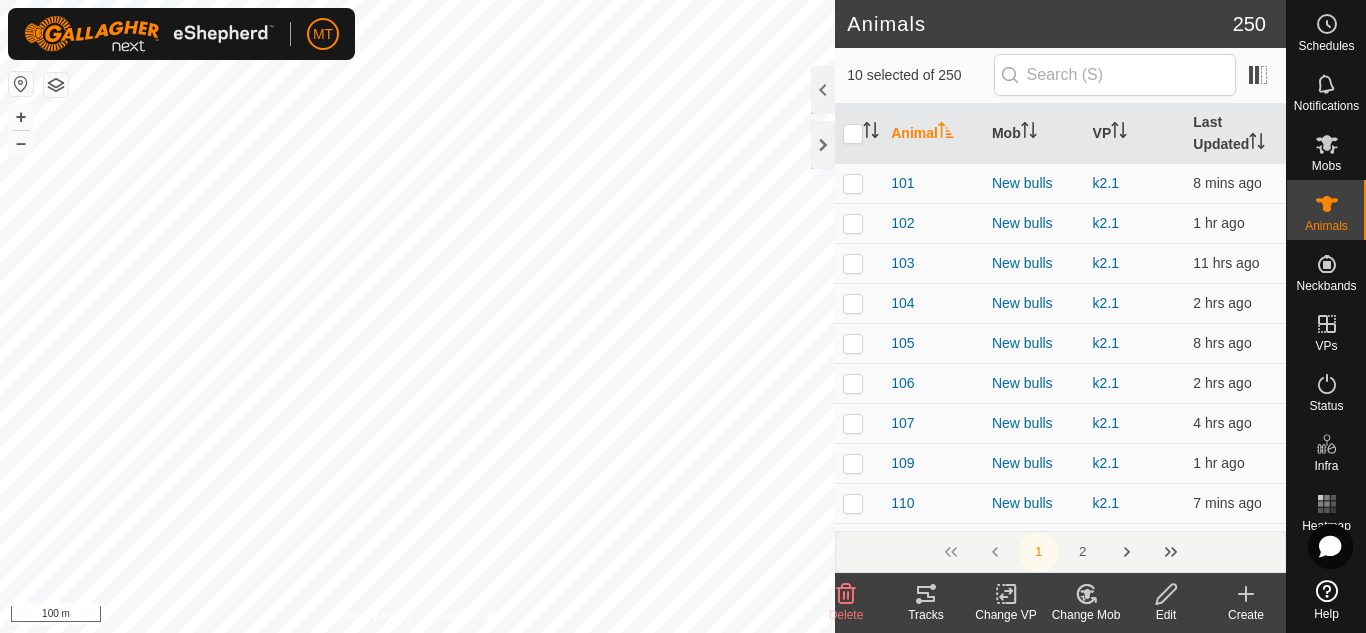 click at bounding box center (859, 134) 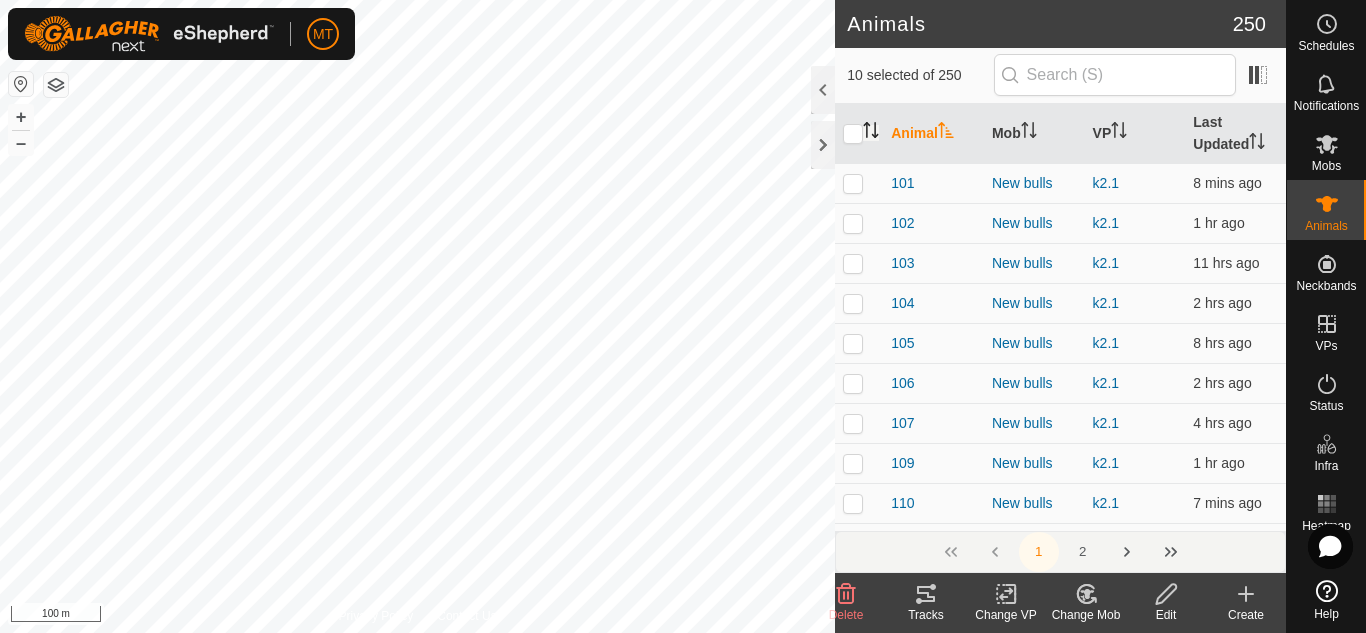 click 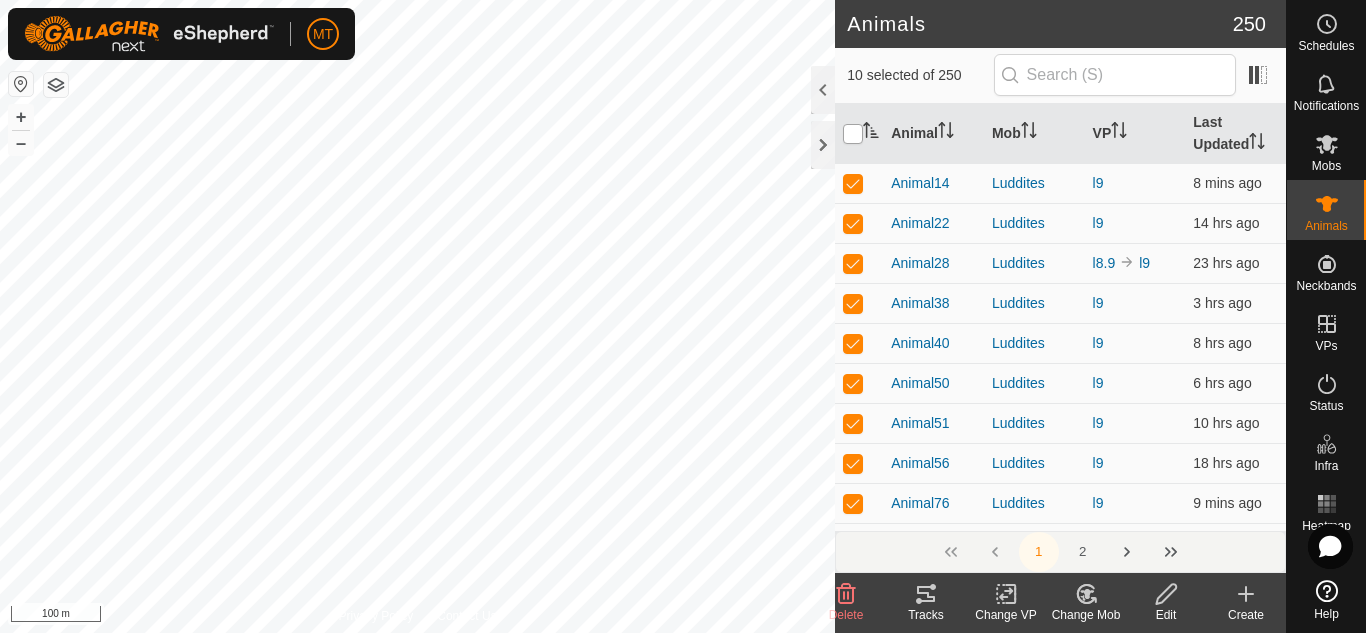 click at bounding box center [853, 134] 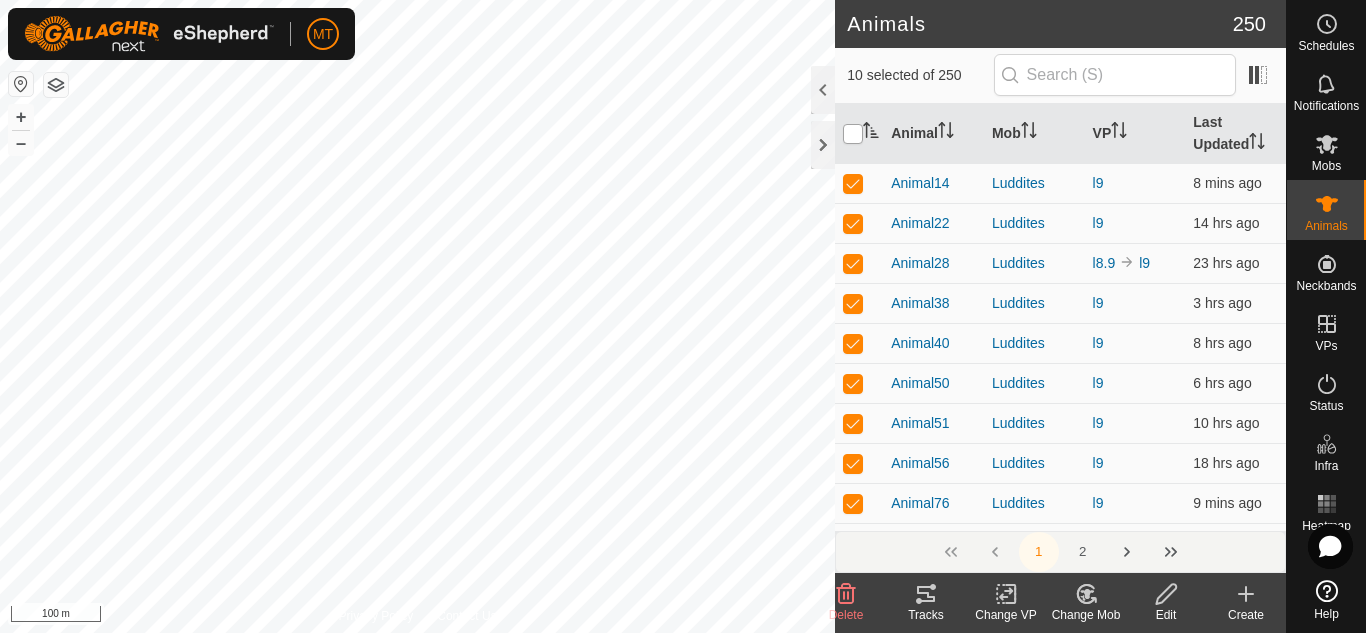 checkbox on "true" 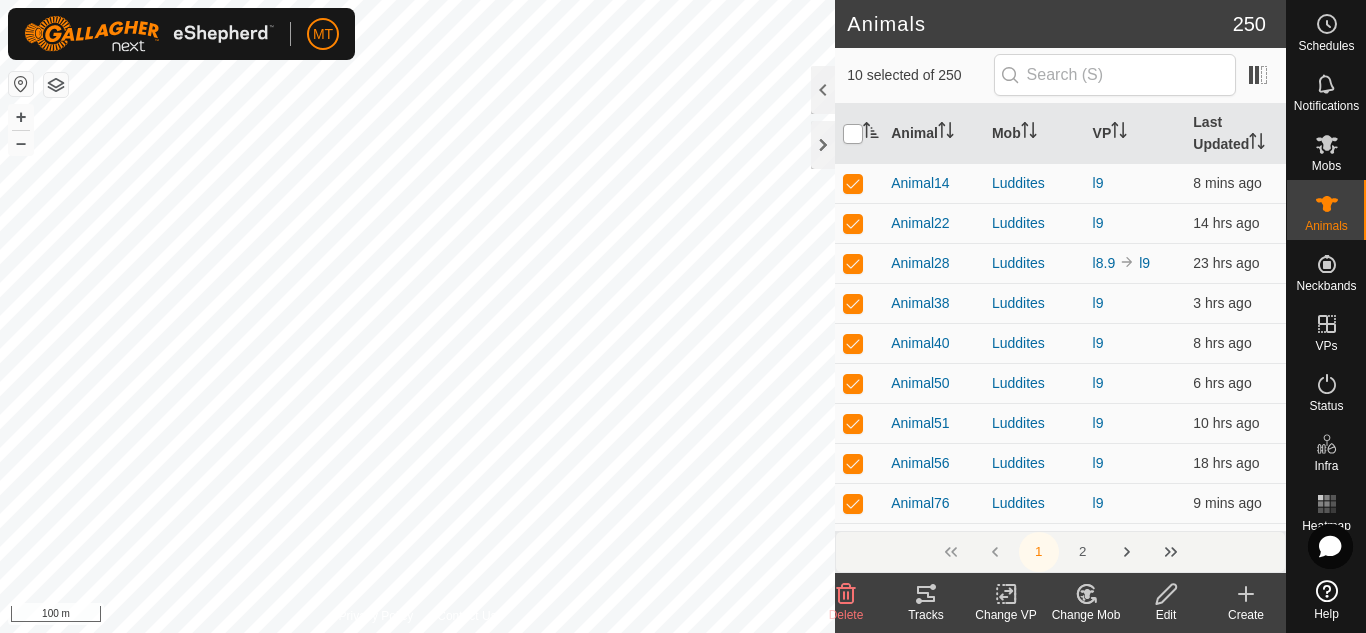 checkbox on "true" 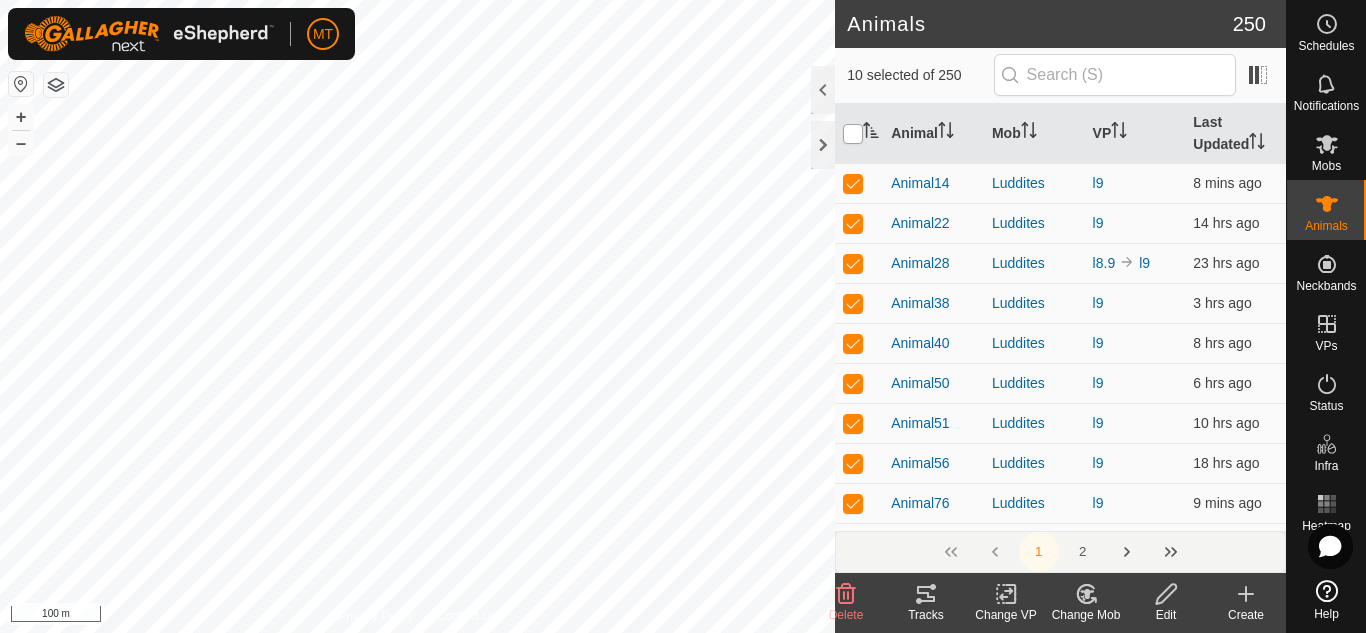 checkbox on "true" 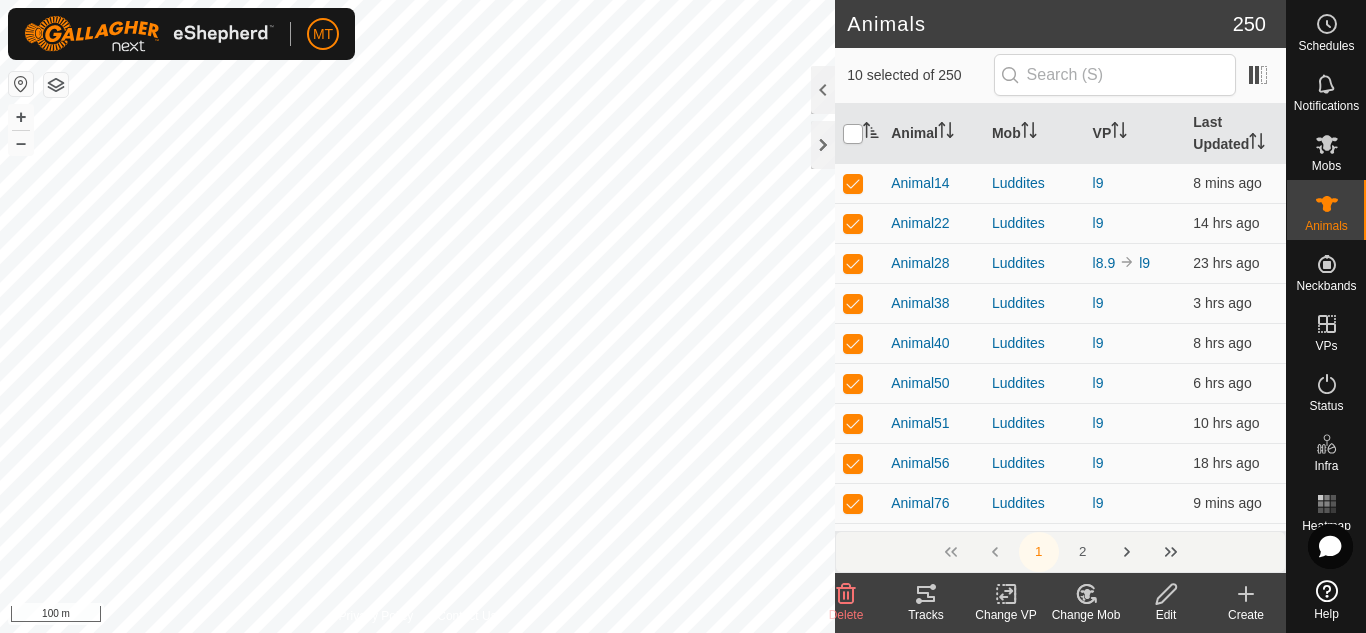 checkbox on "true" 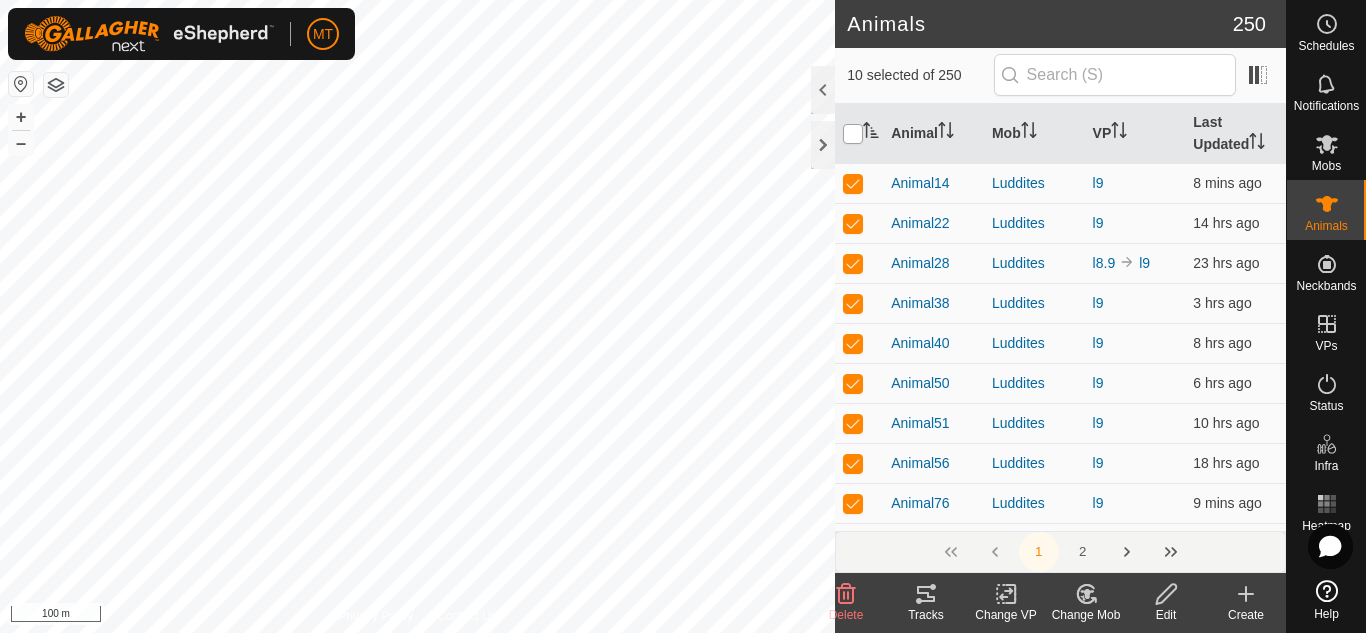 checkbox on "true" 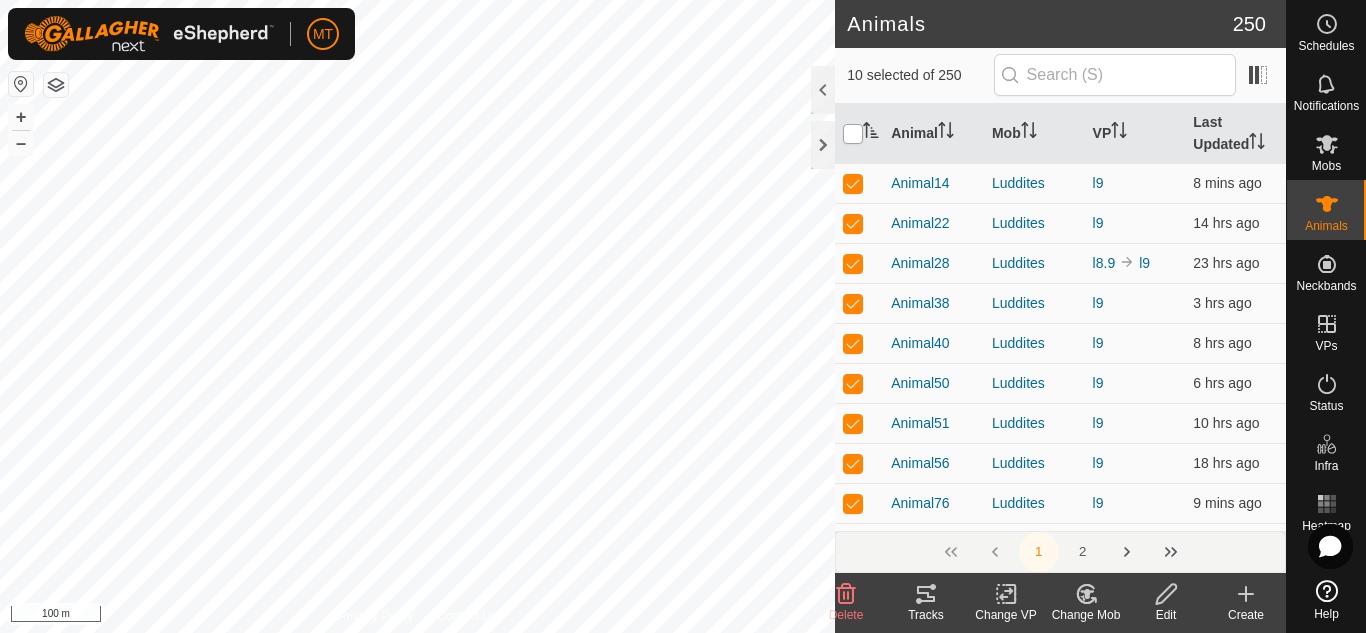checkbox on "true" 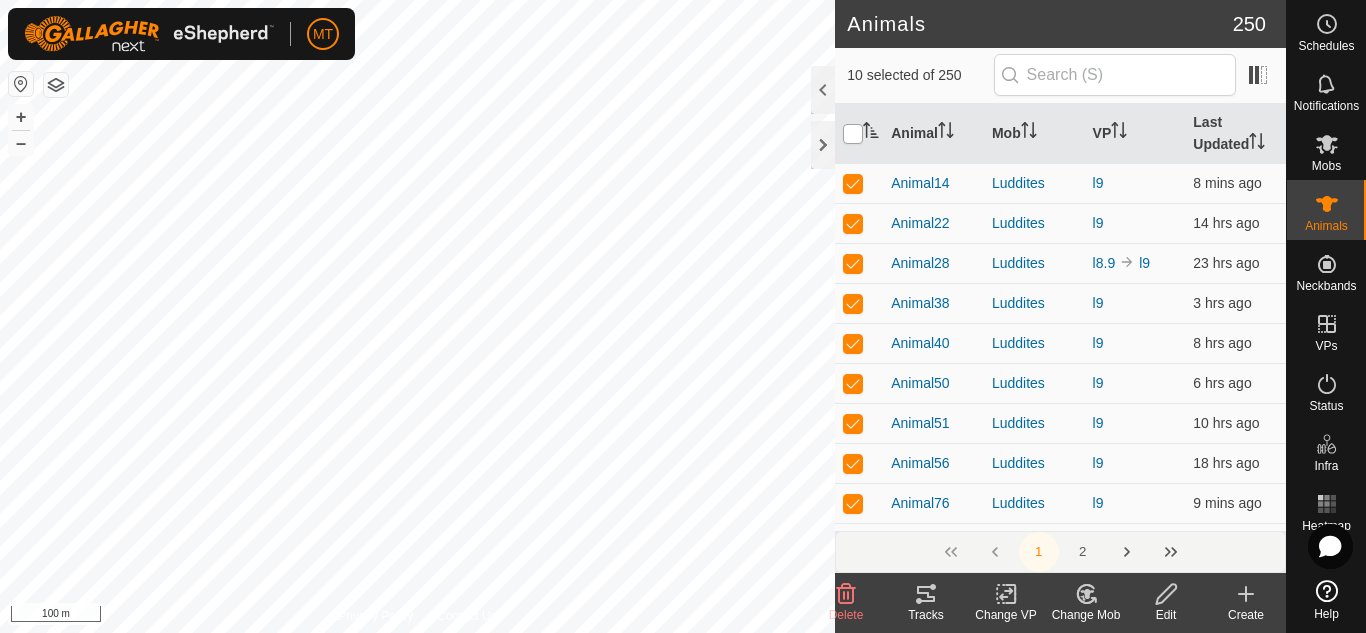 checkbox on "true" 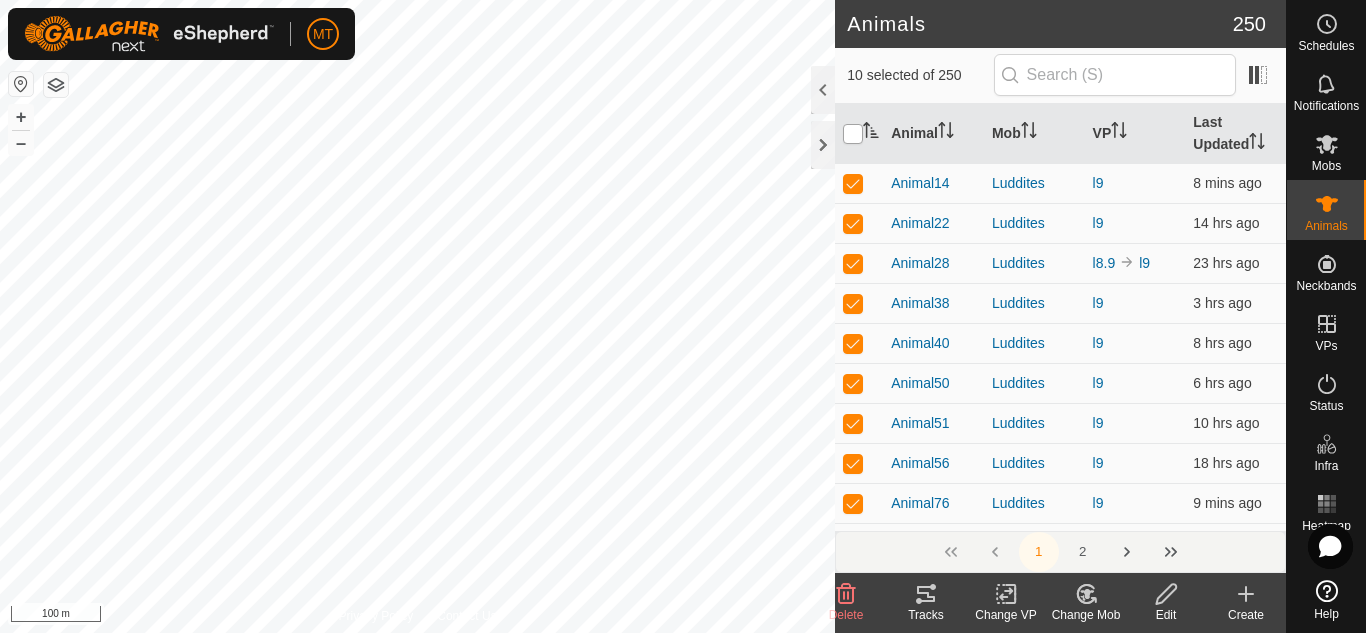 checkbox on "true" 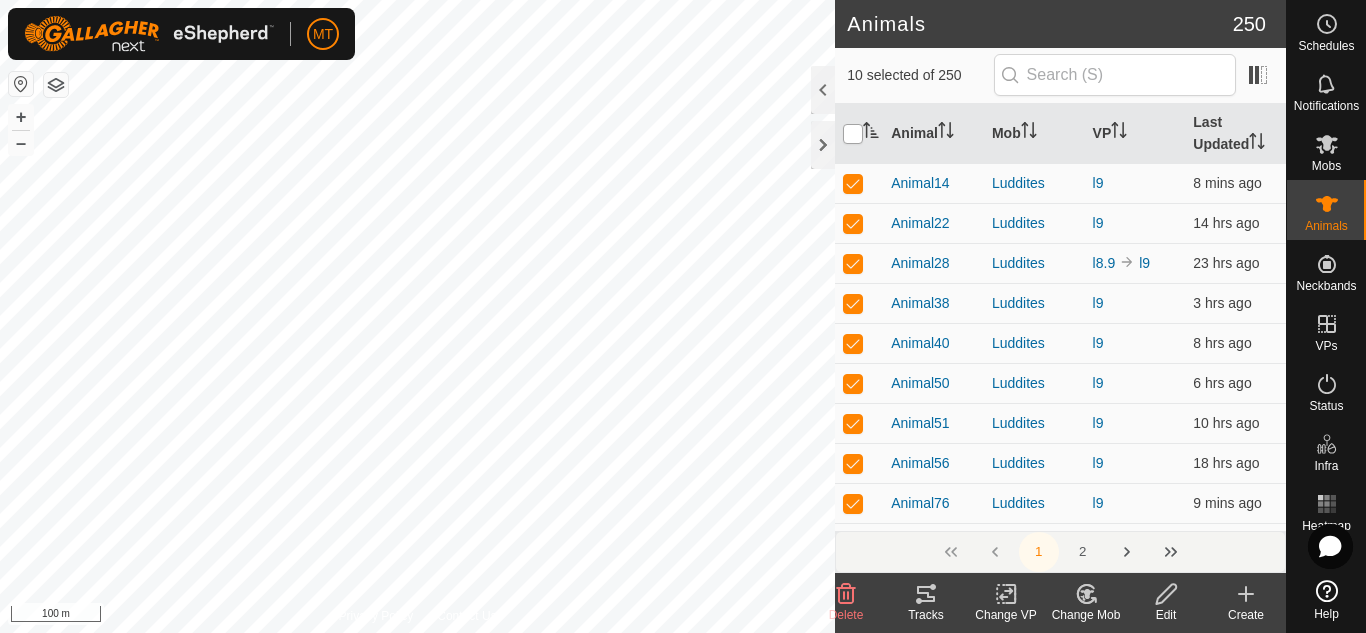 checkbox on "true" 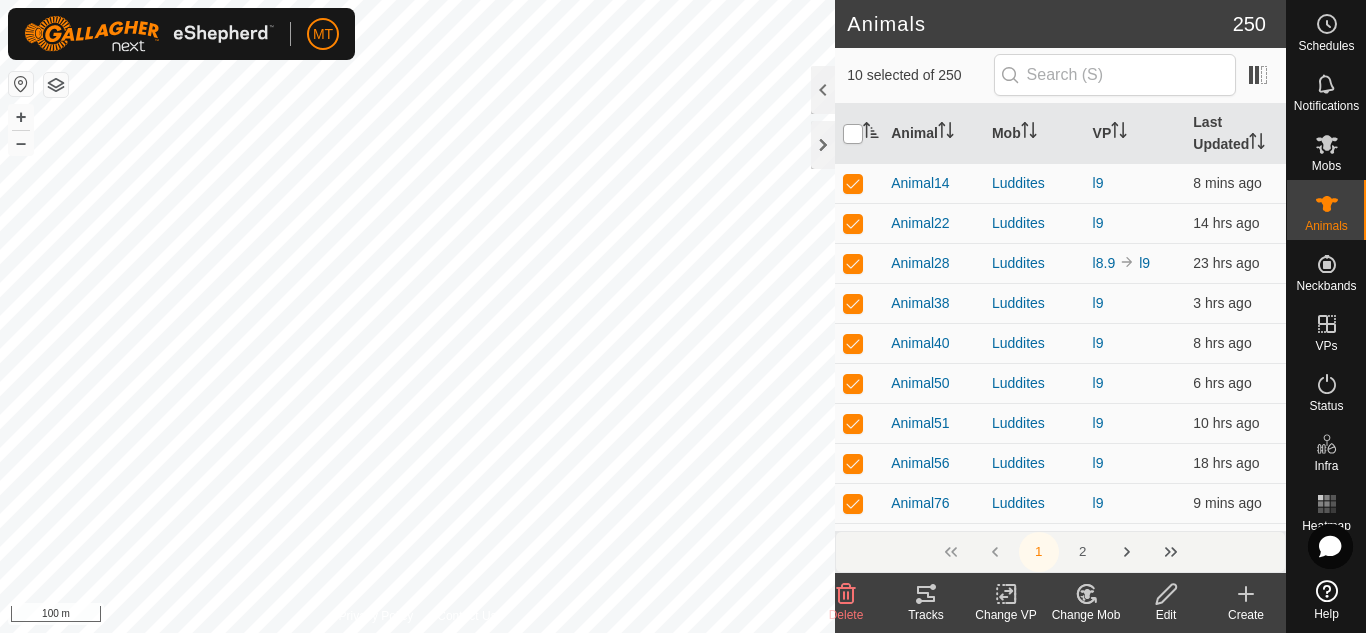 checkbox on "true" 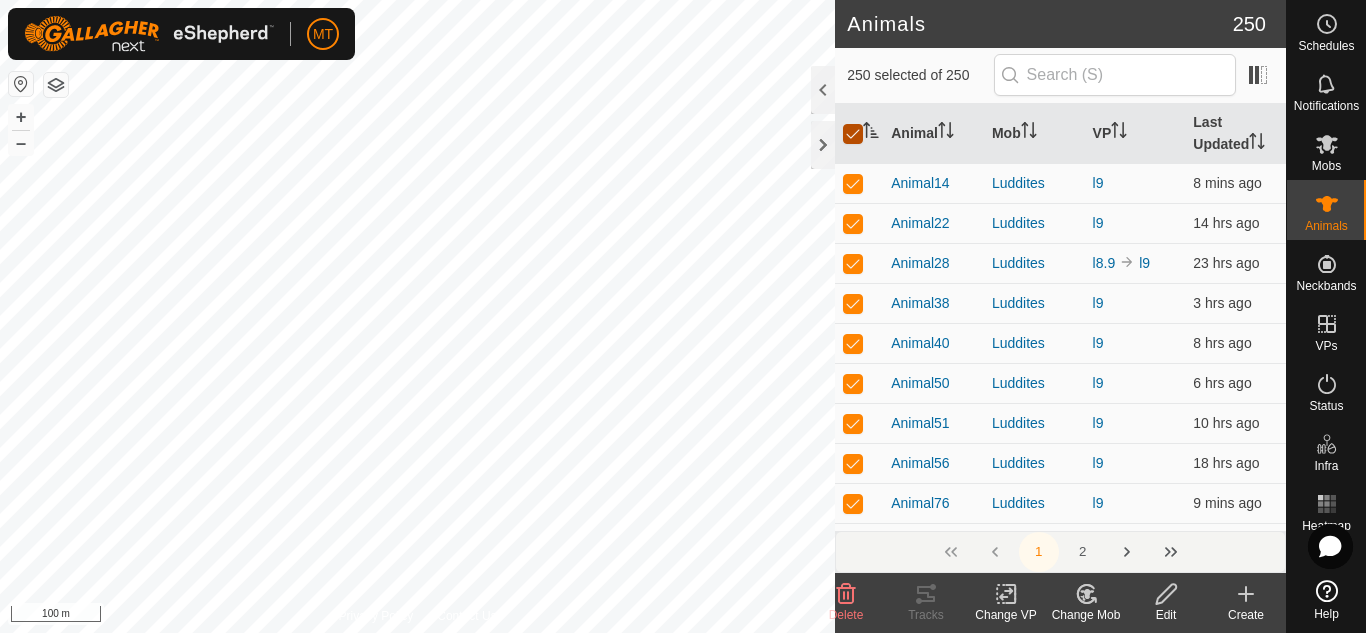click at bounding box center (853, 134) 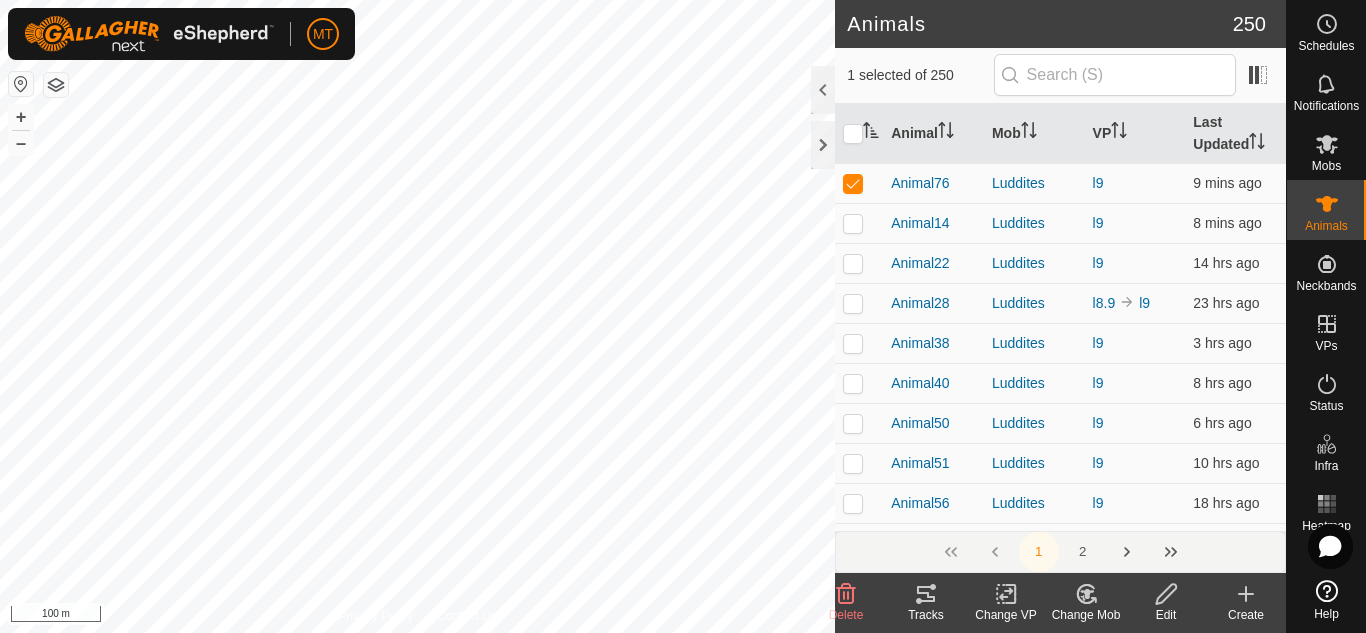 click 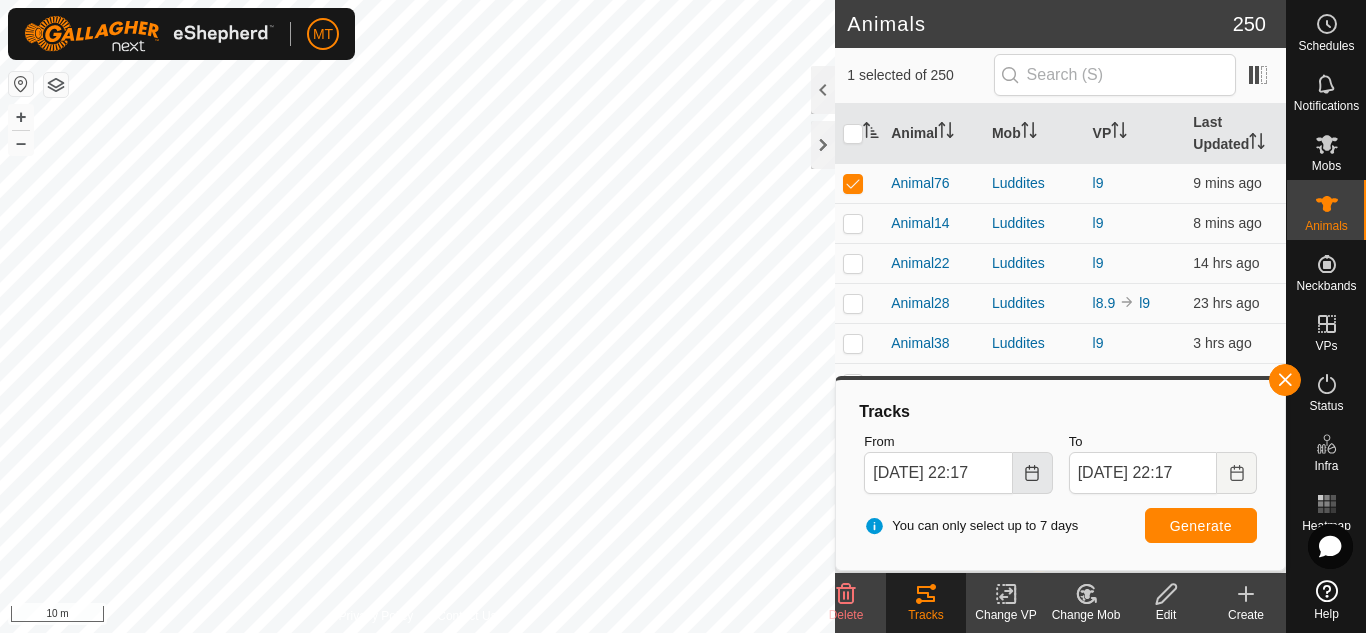 click 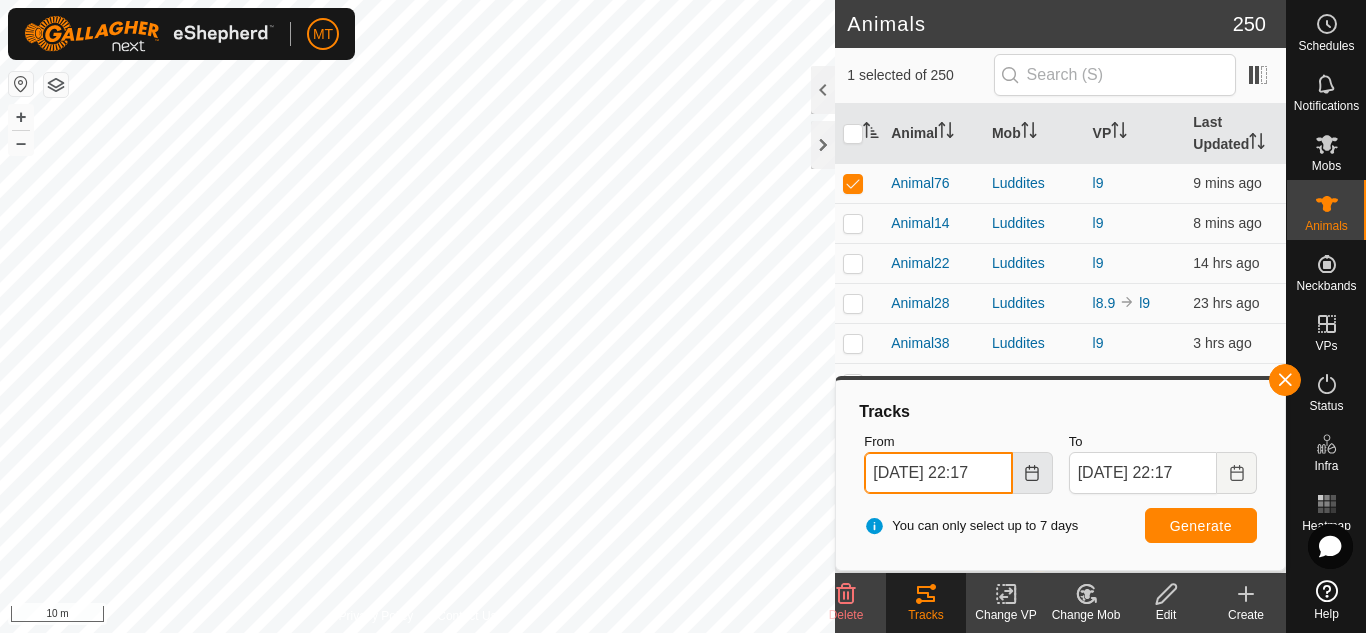 scroll, scrollTop: 0, scrollLeft: 1, axis: horizontal 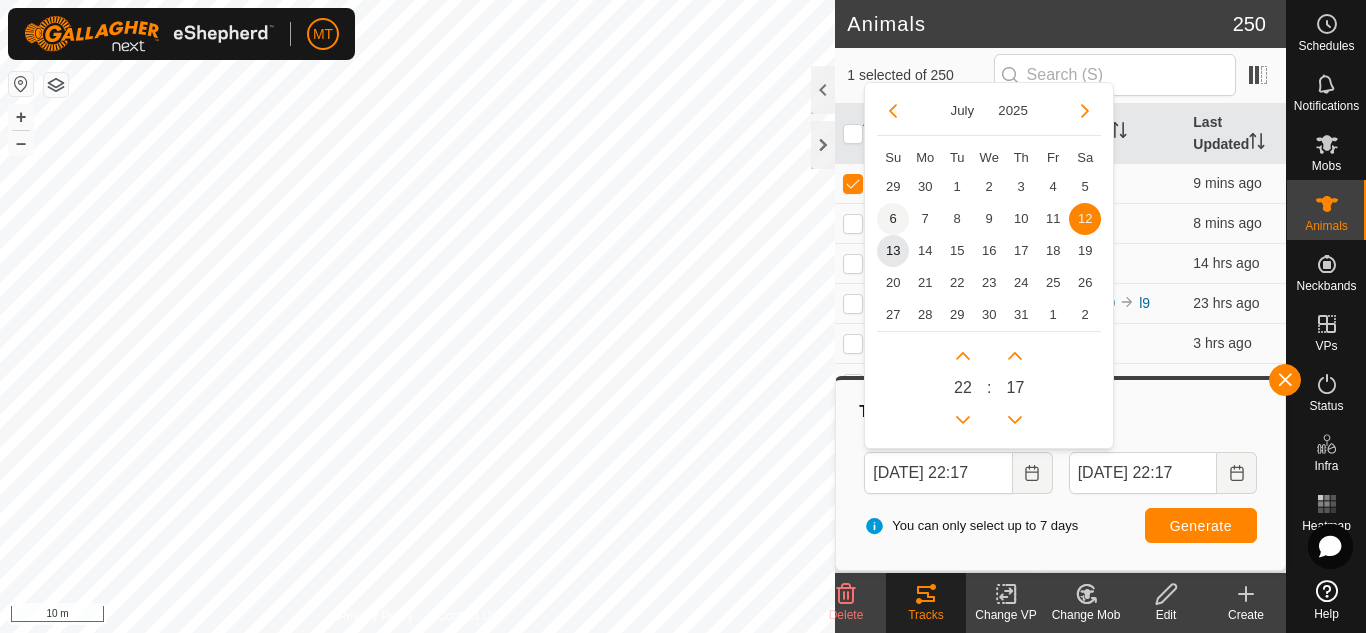 click on "6" at bounding box center [893, 219] 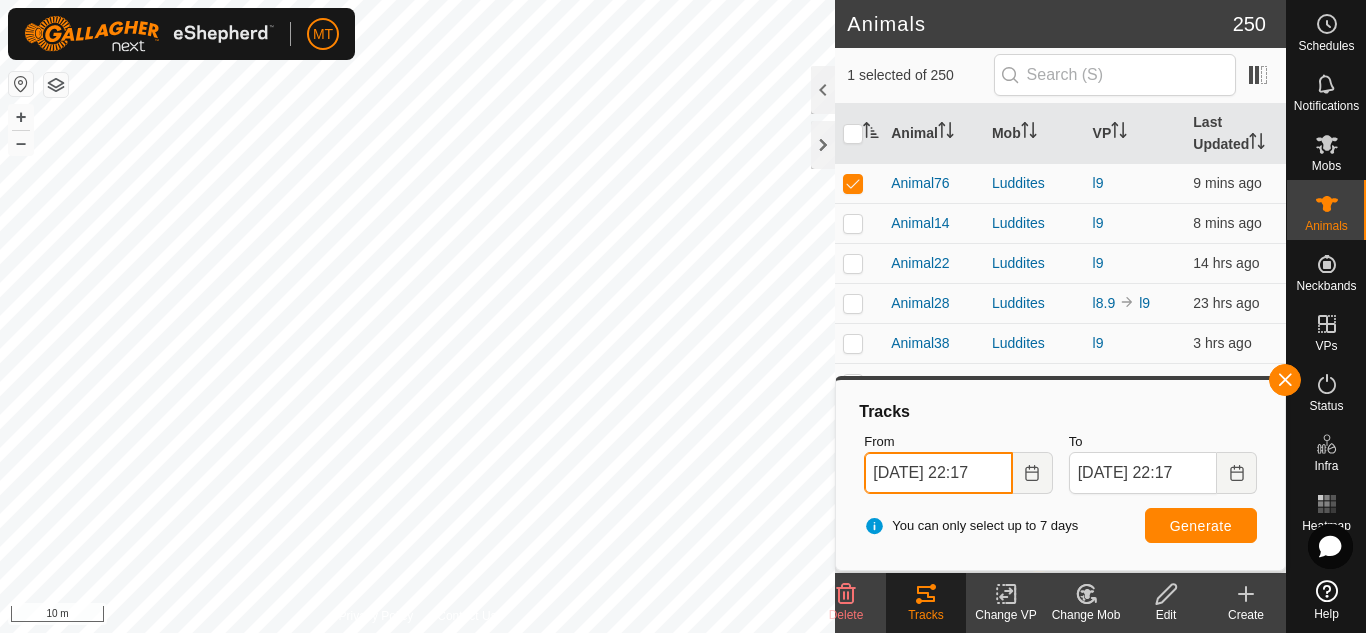 scroll, scrollTop: 0, scrollLeft: 1, axis: horizontal 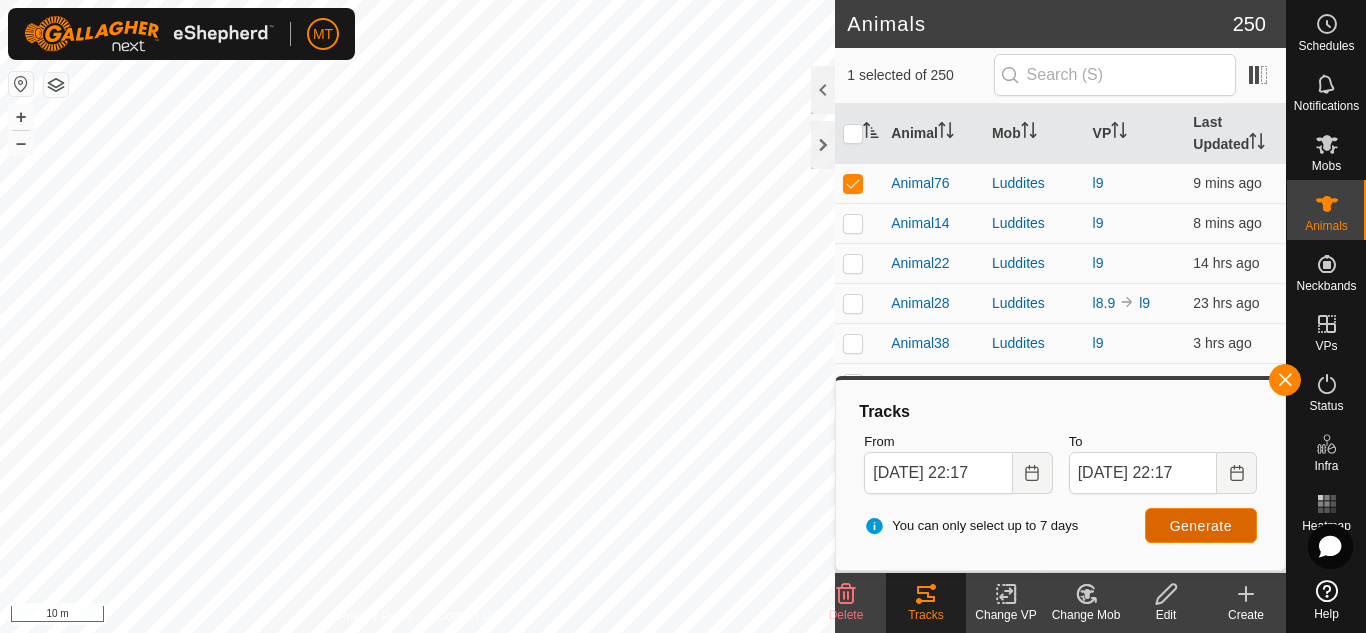 click on "Generate" at bounding box center [1201, 526] 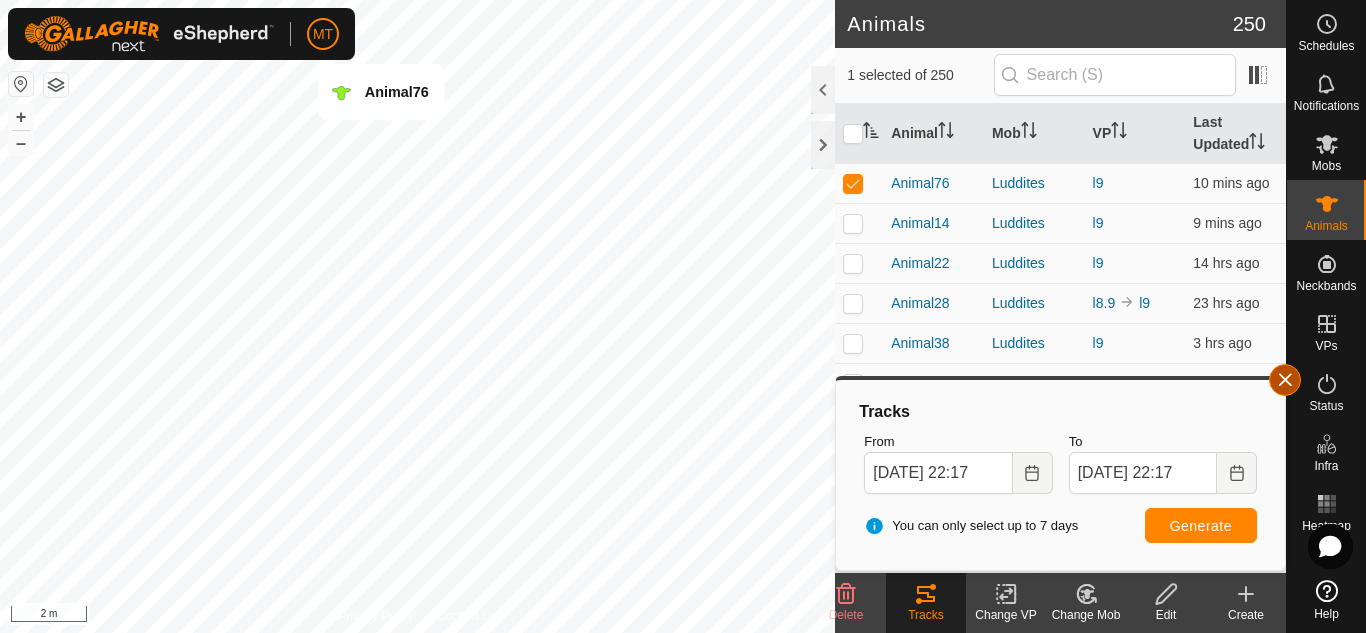 click at bounding box center [1285, 380] 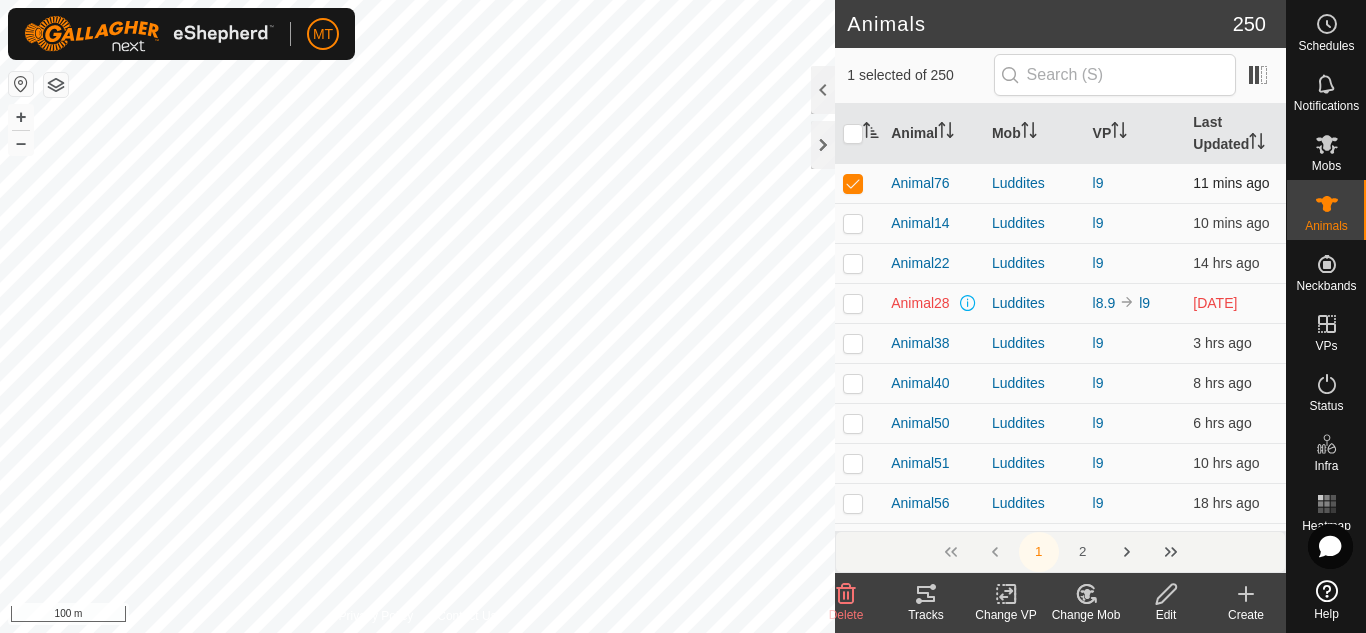 click at bounding box center (853, 183) 